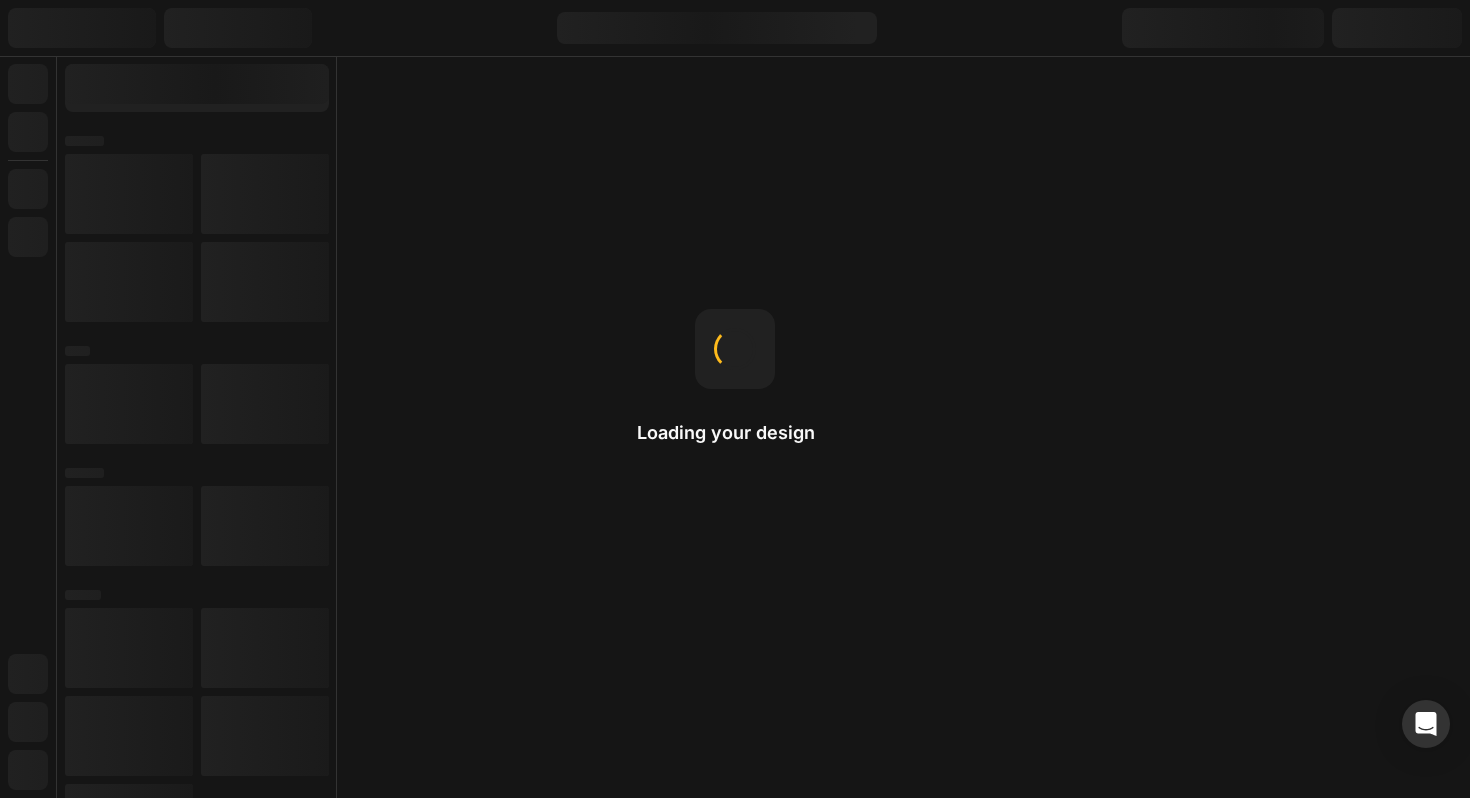 scroll, scrollTop: 0, scrollLeft: 0, axis: both 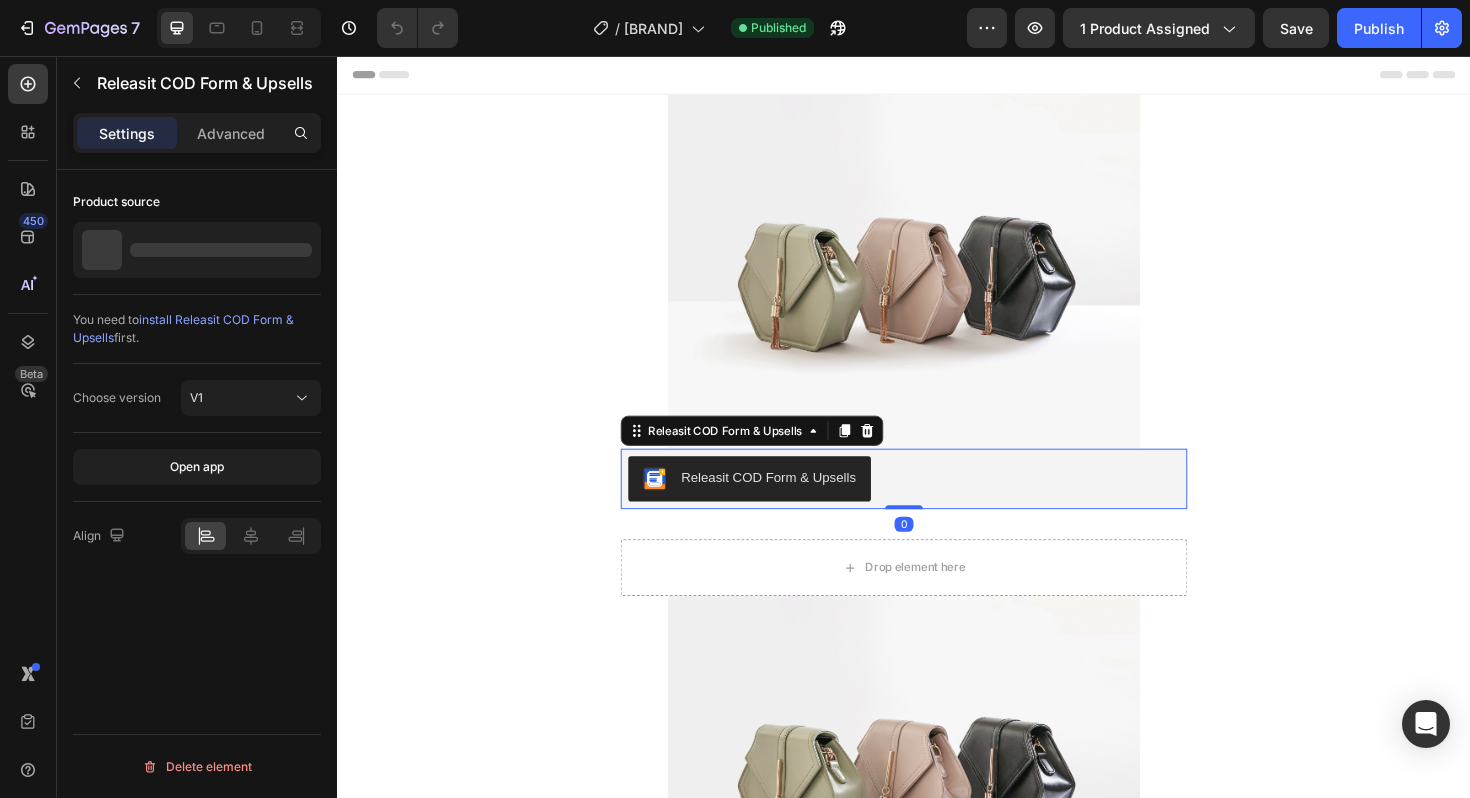 click on "Releasit COD Form & Upsells" at bounding box center (793, 502) 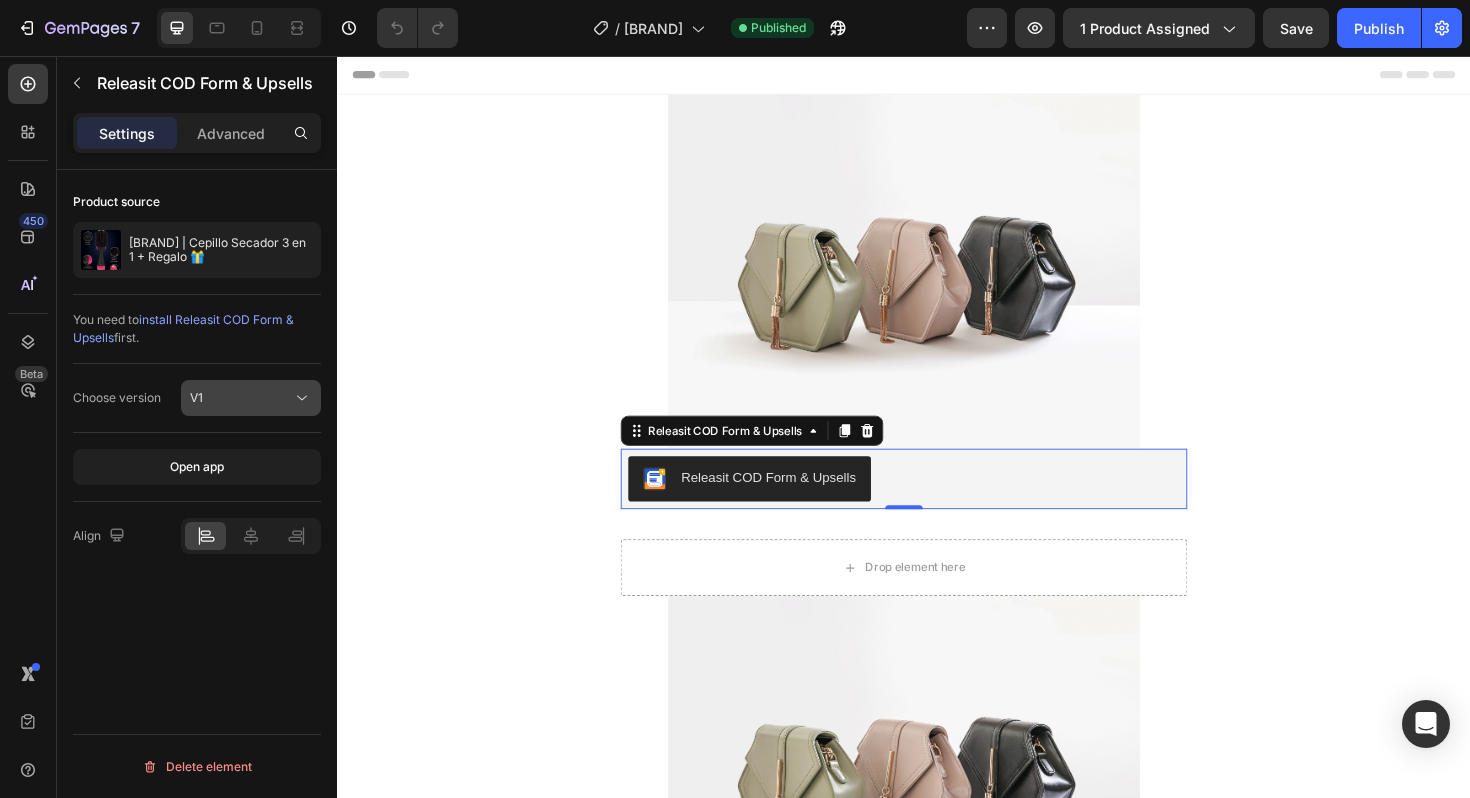 click on "V1" at bounding box center [241, 398] 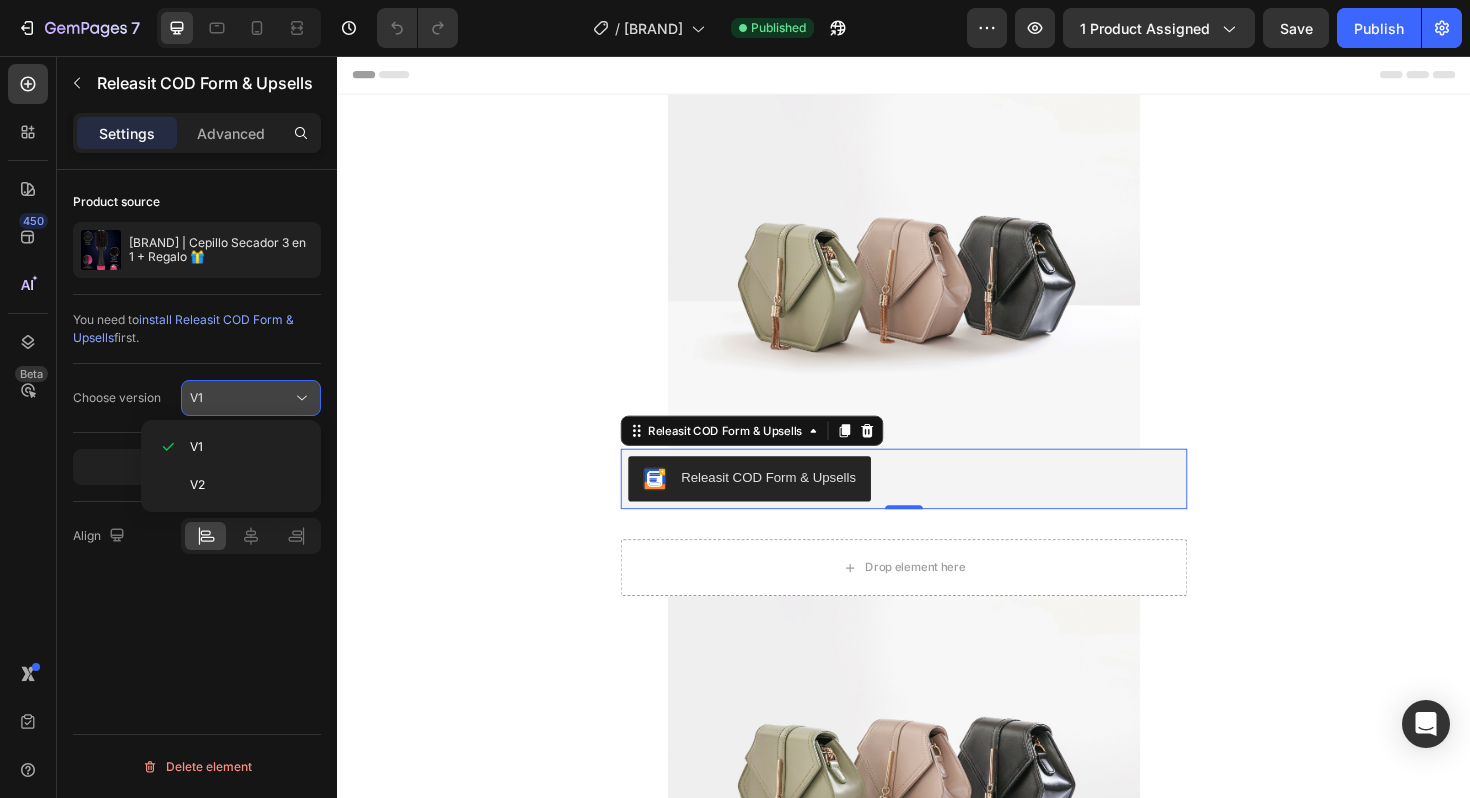 click on "V1" at bounding box center [241, 398] 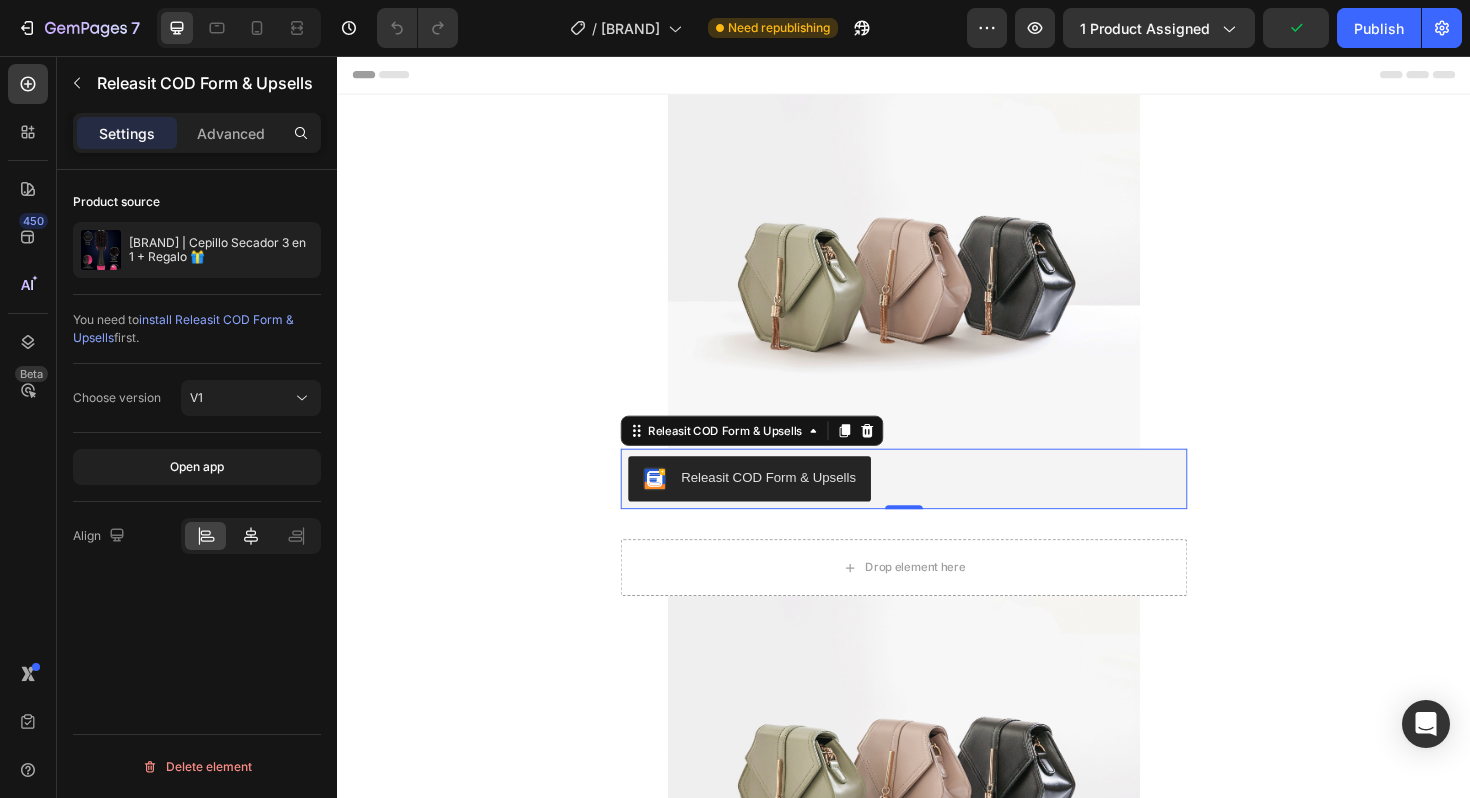click 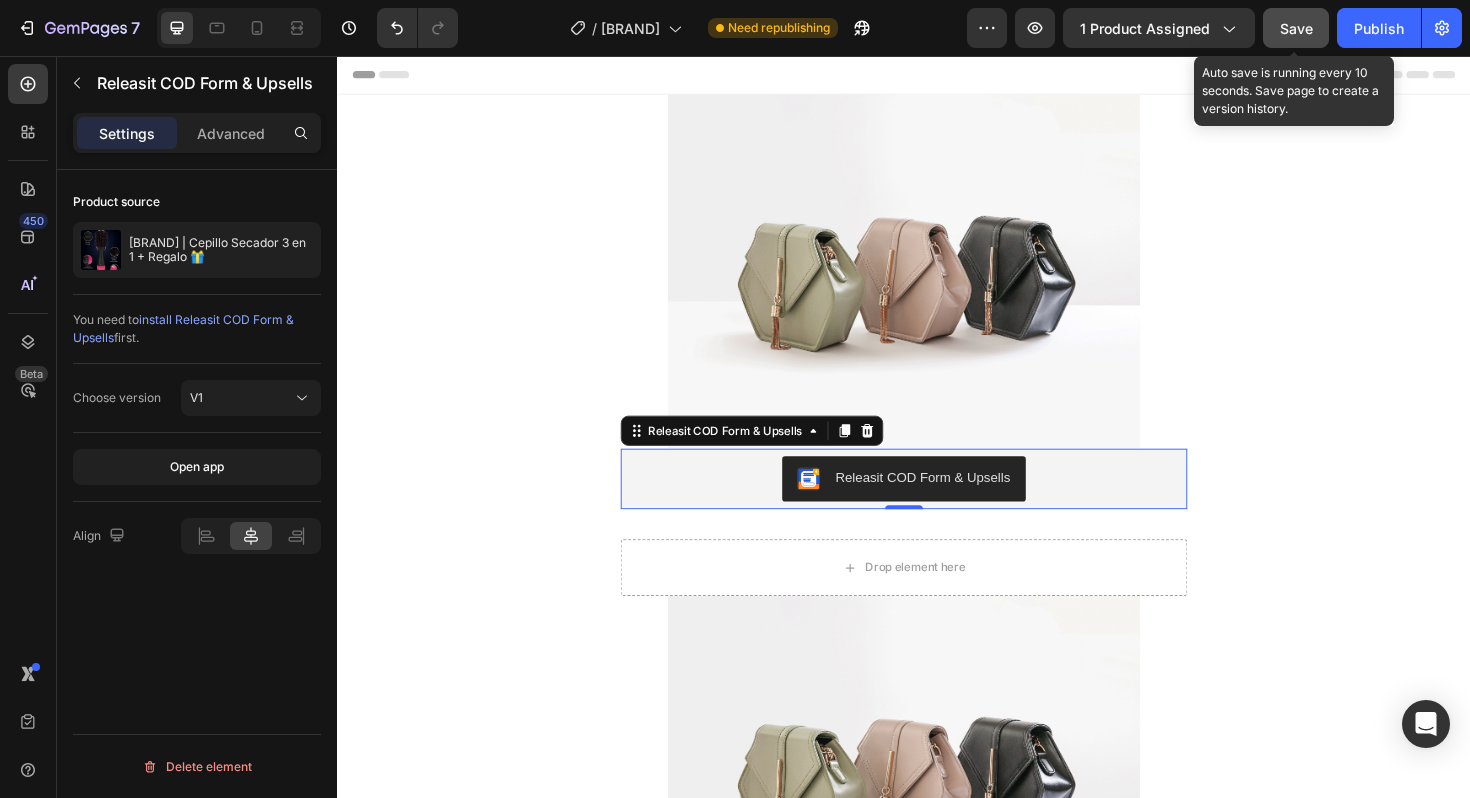 click on "Save" 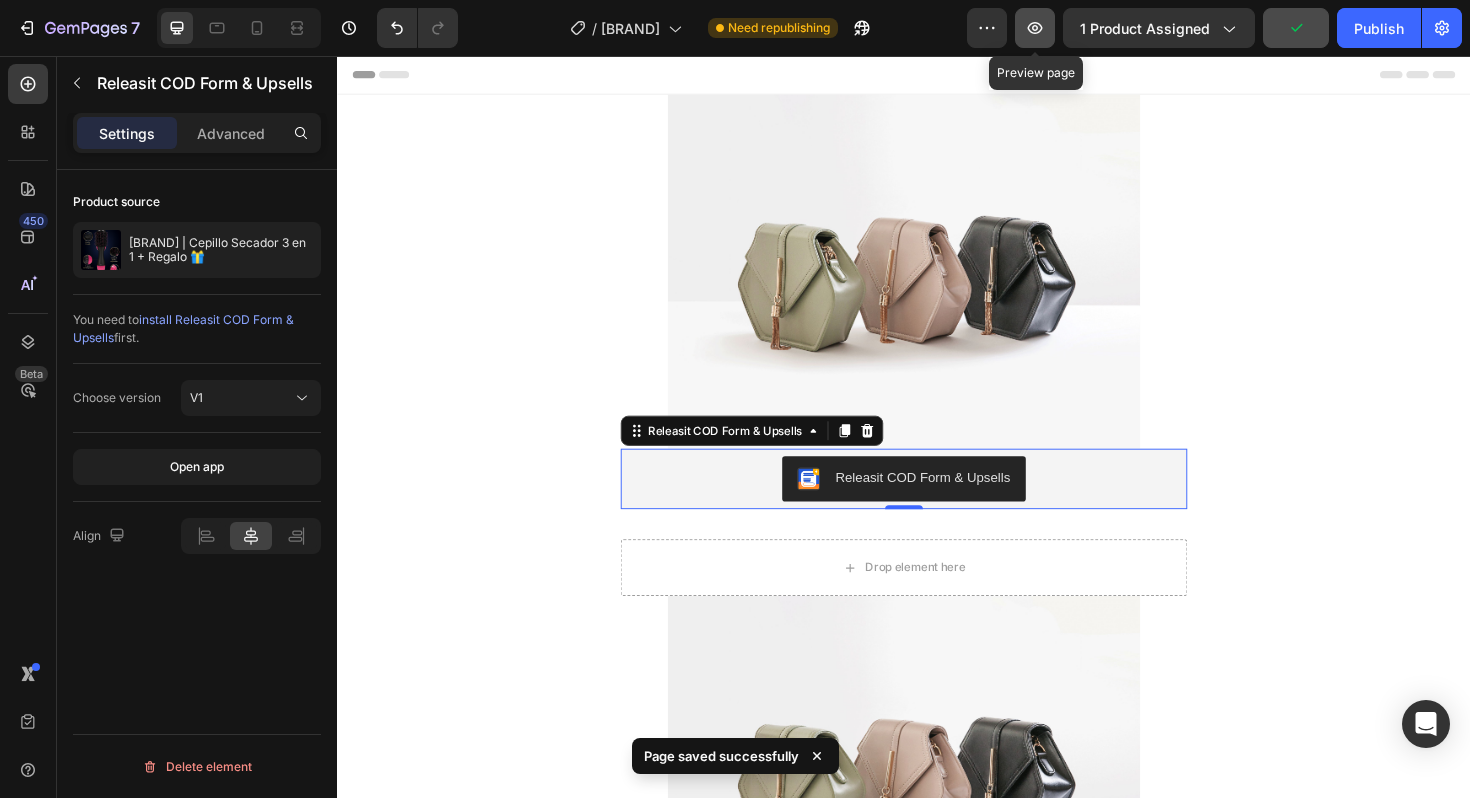 click 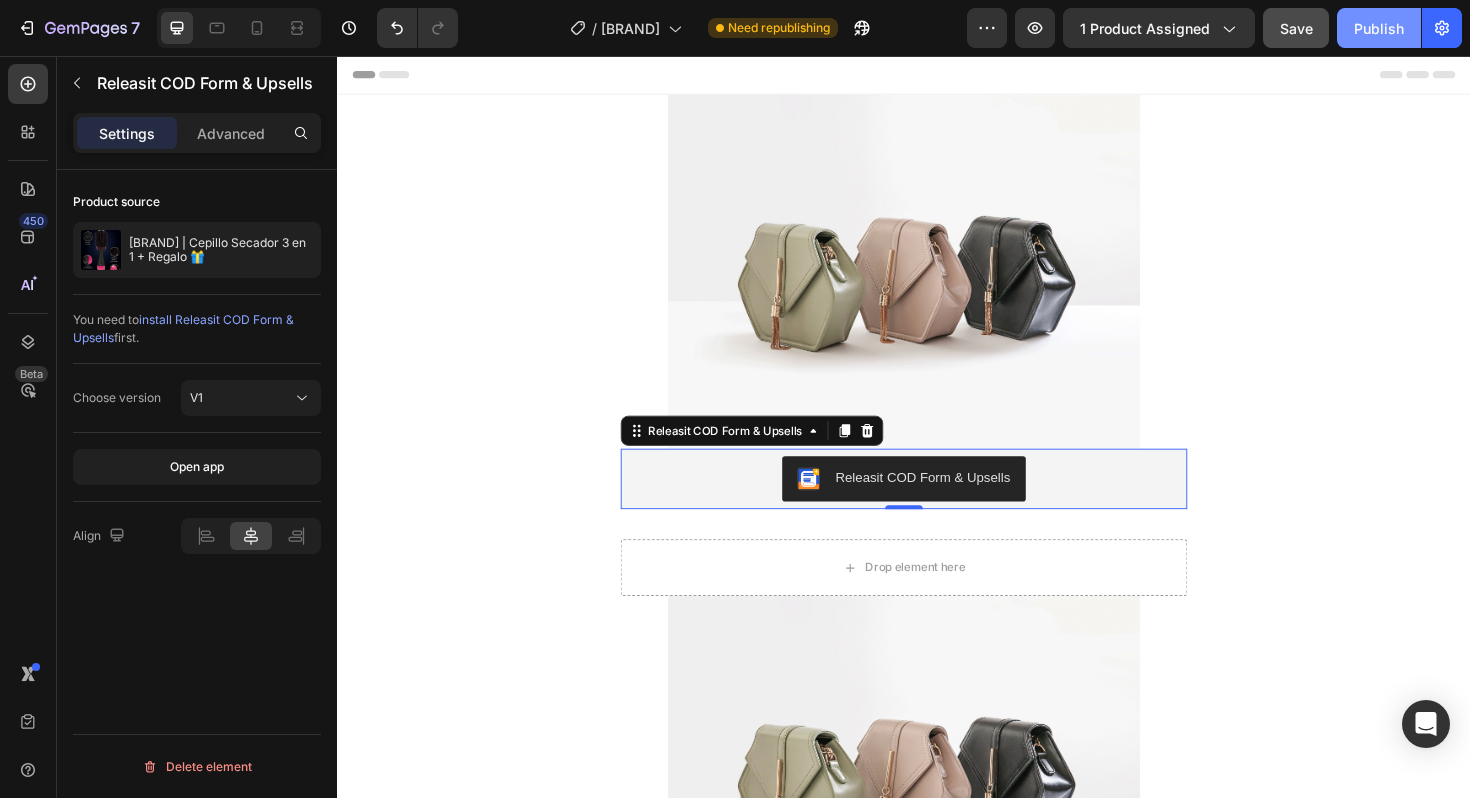 click on "Publish" 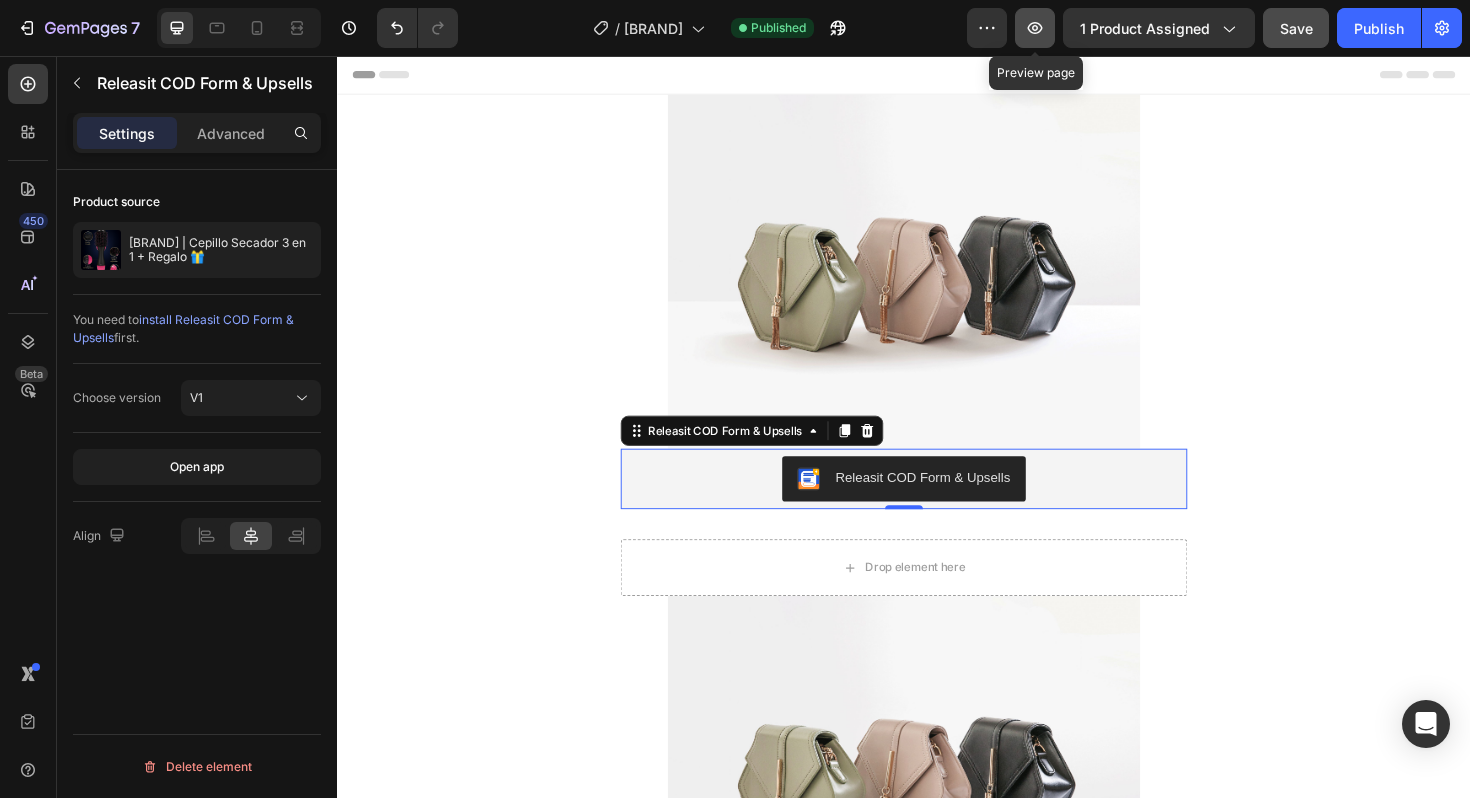 click 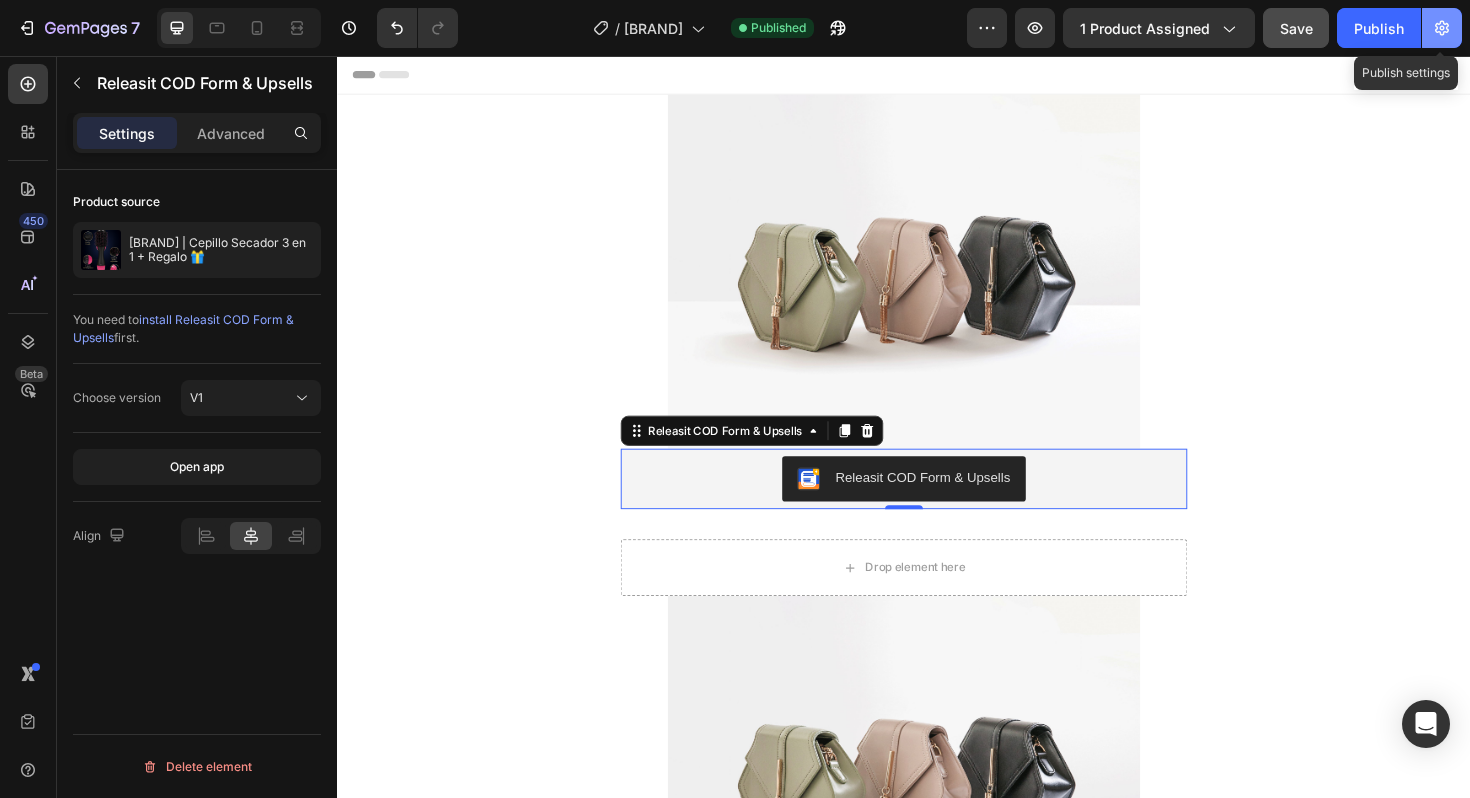 click 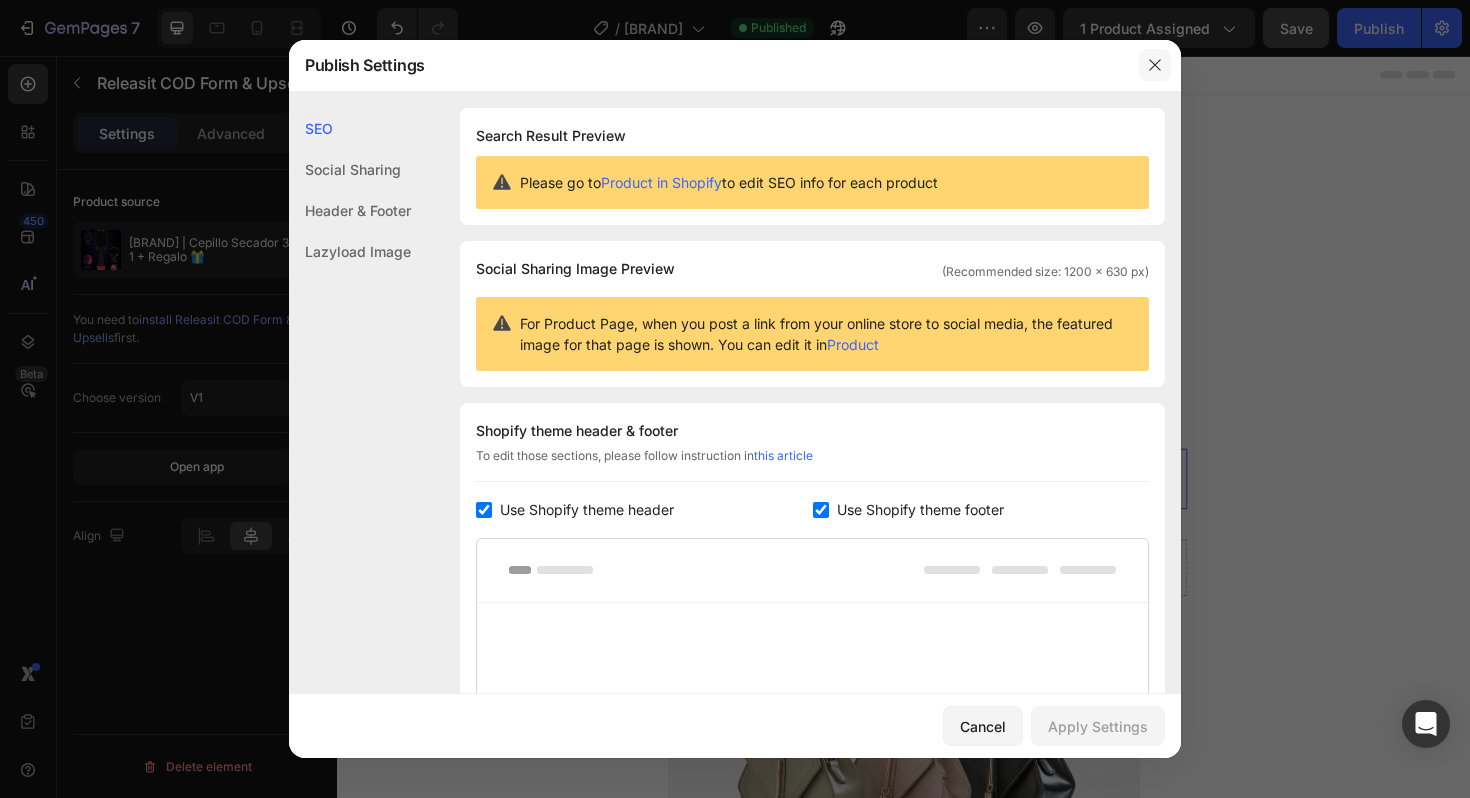 click 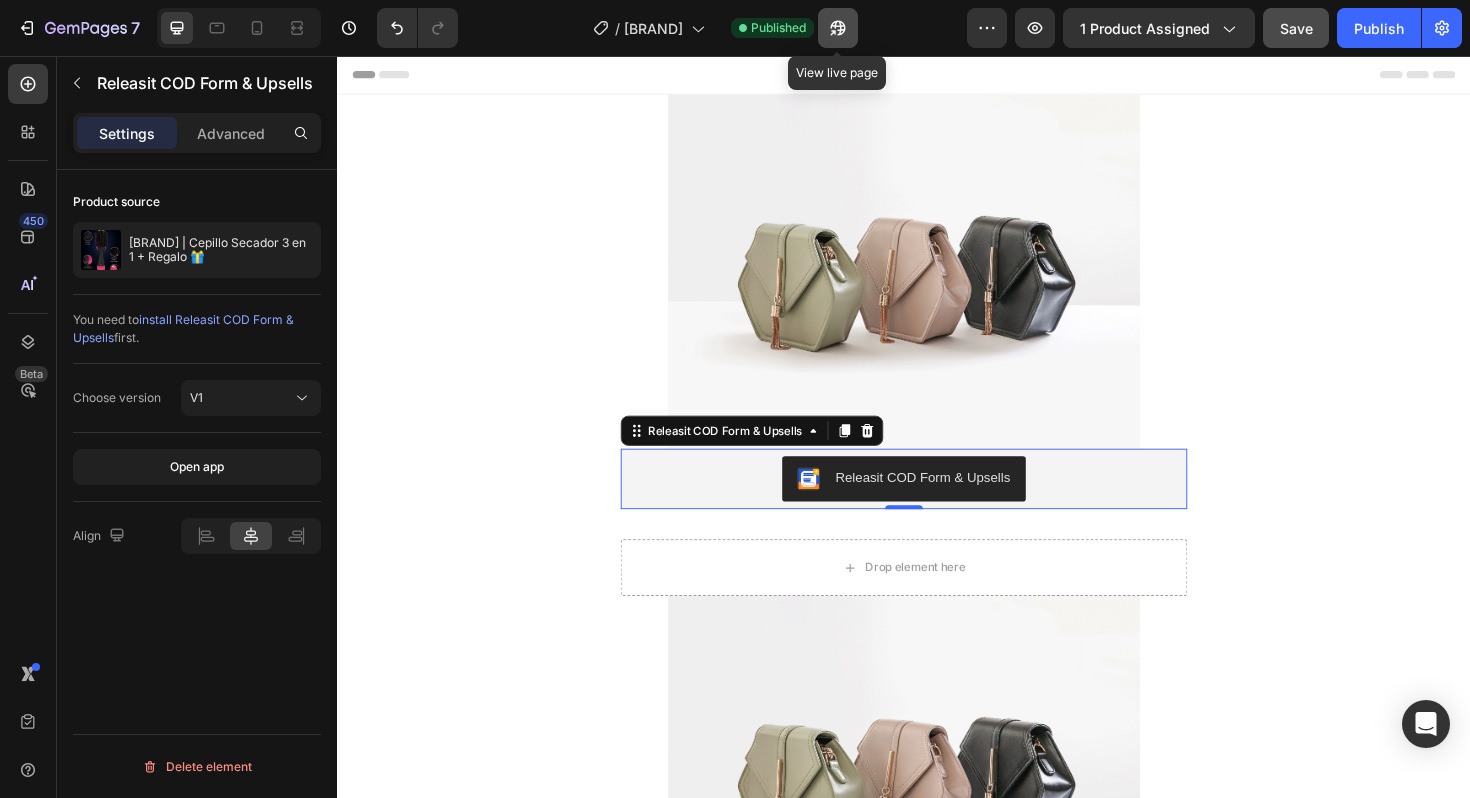 click 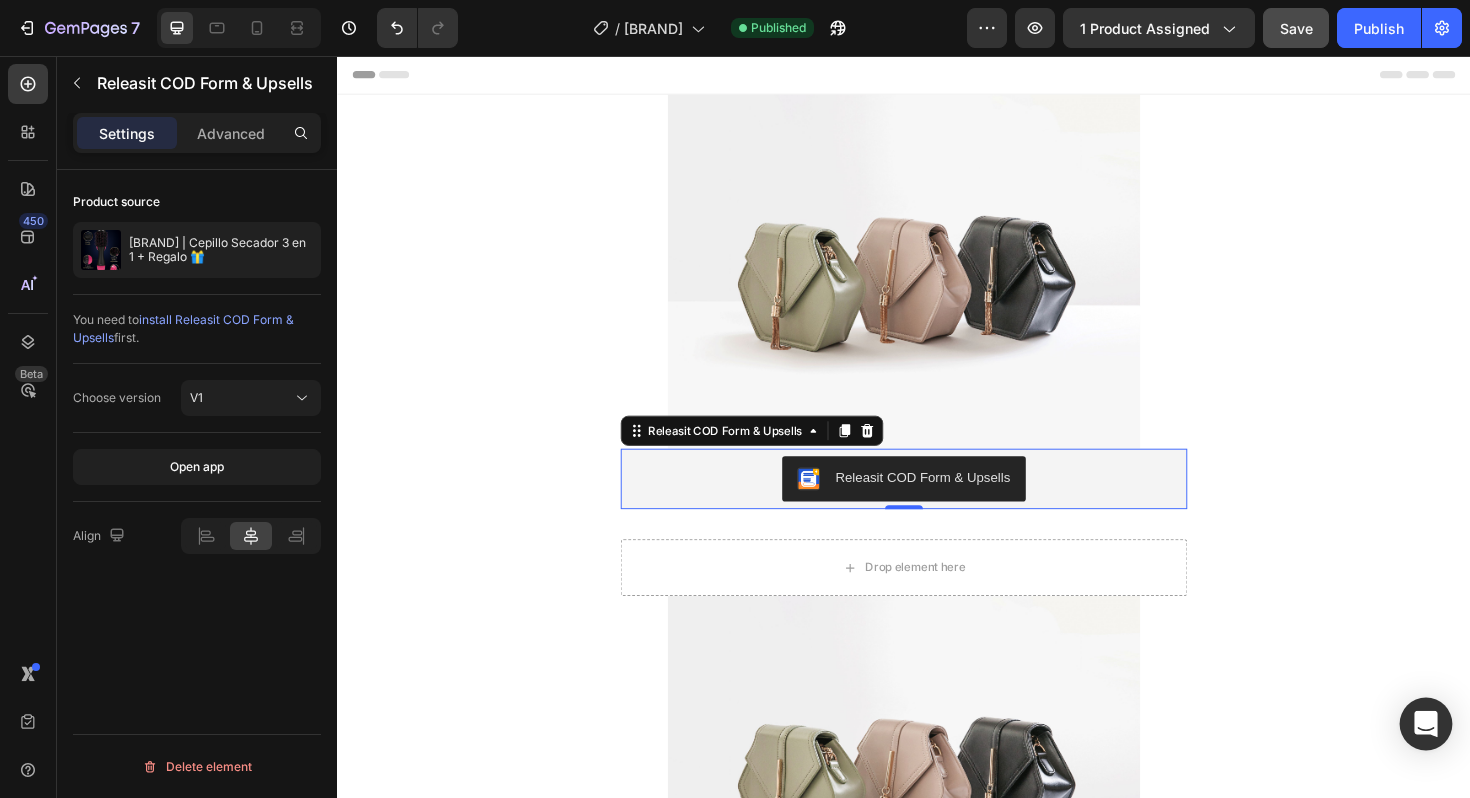 click 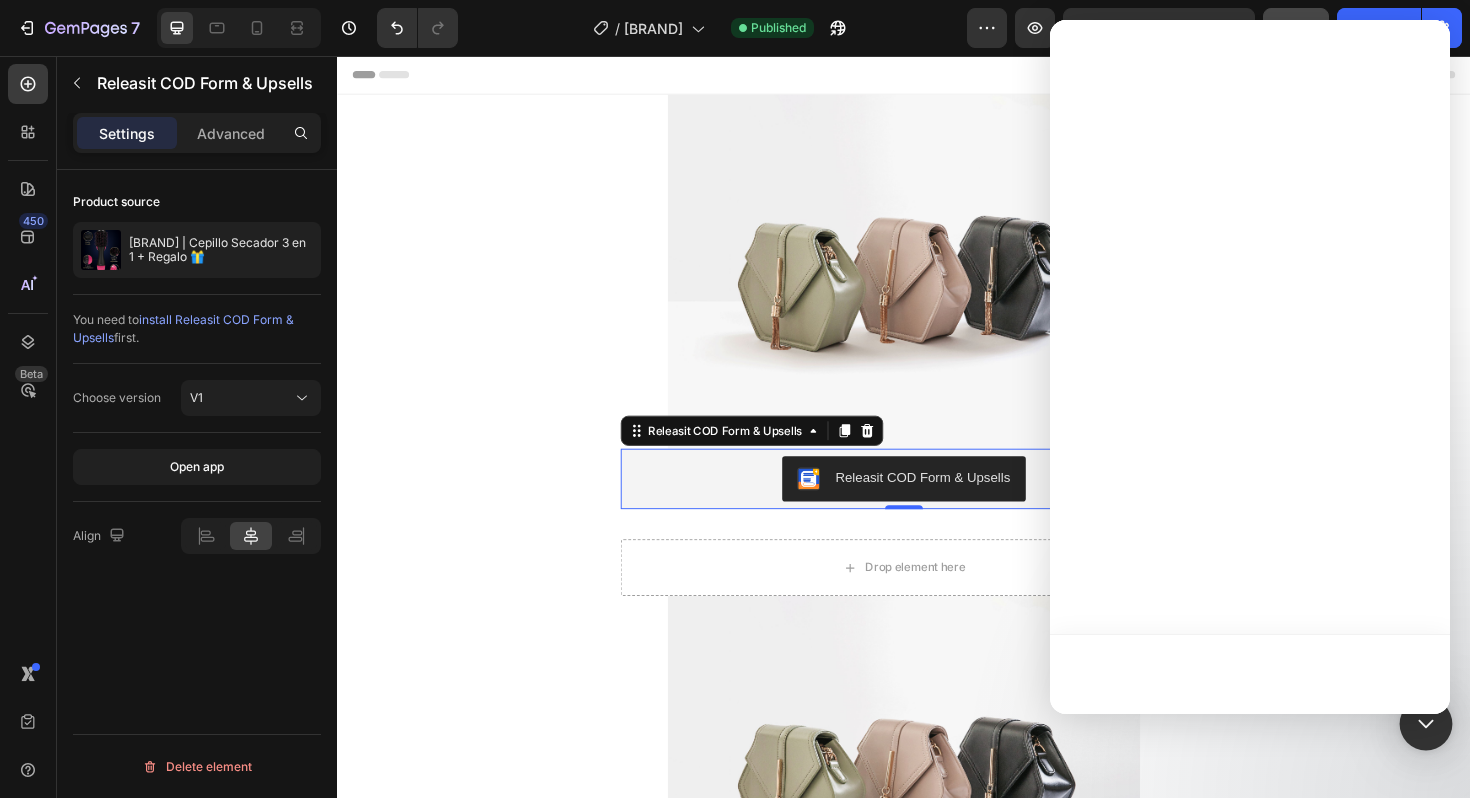 scroll, scrollTop: 0, scrollLeft: 0, axis: both 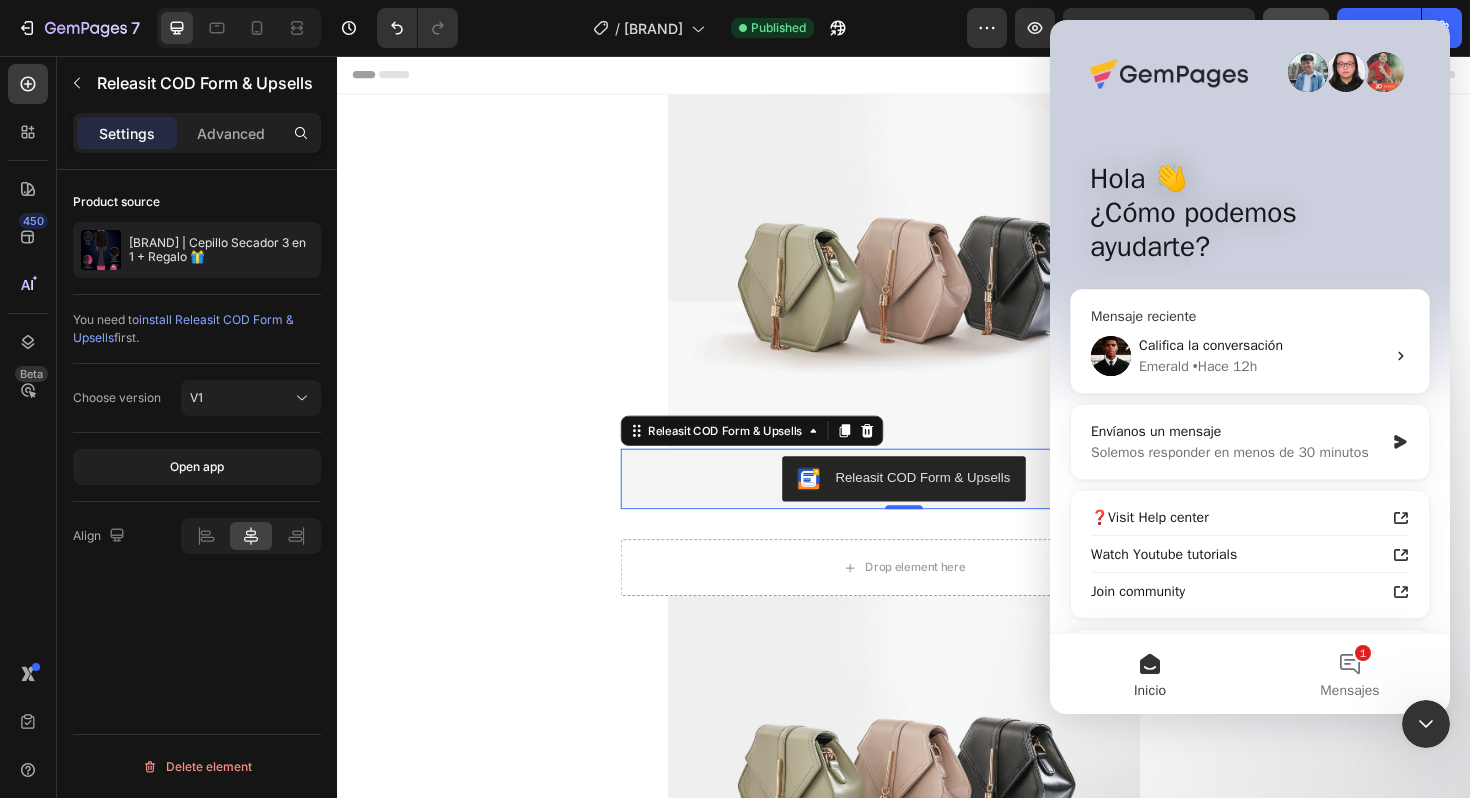 click on "[FIRST] •  Hace 12h" at bounding box center (1262, 366) 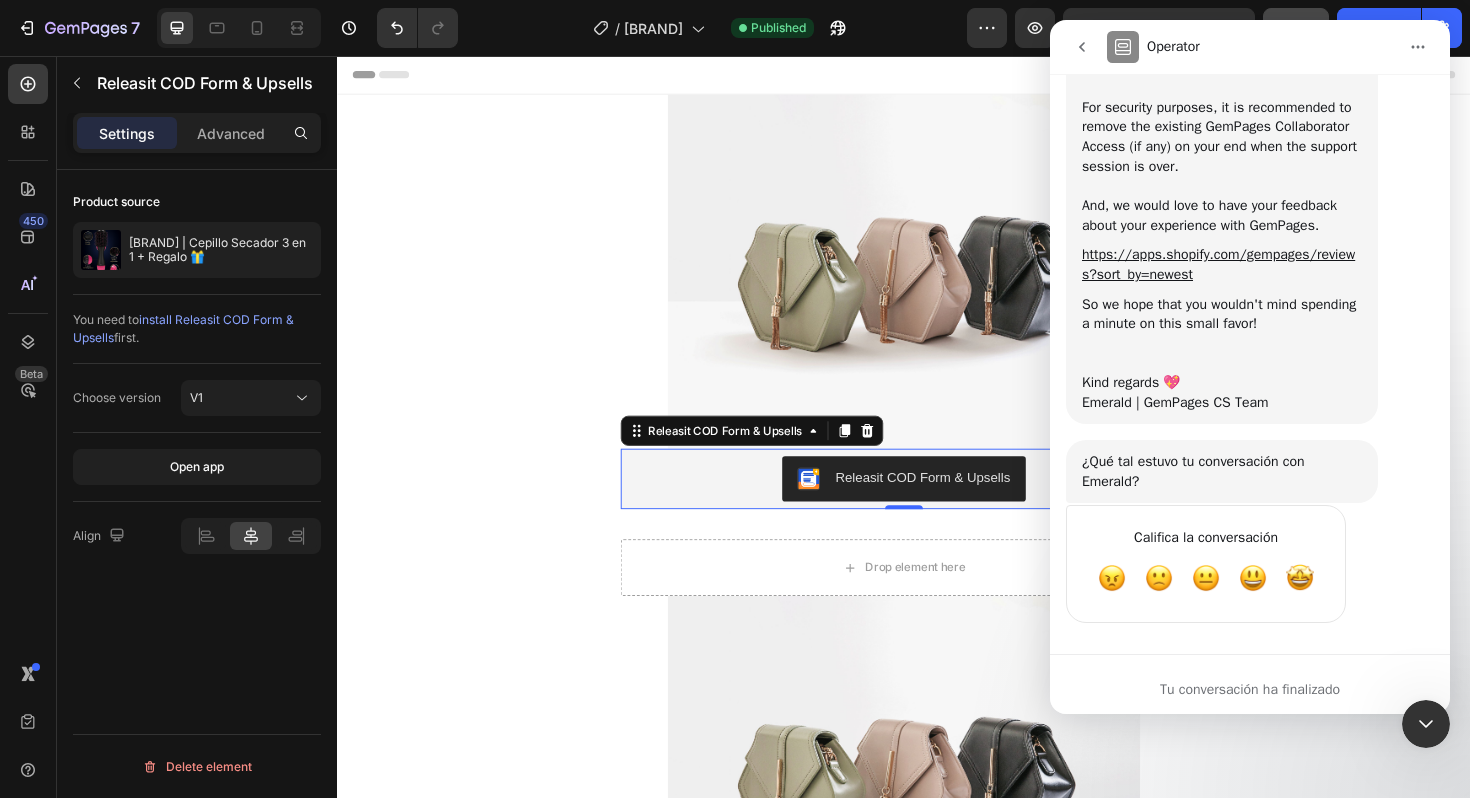 scroll, scrollTop: 4979, scrollLeft: 0, axis: vertical 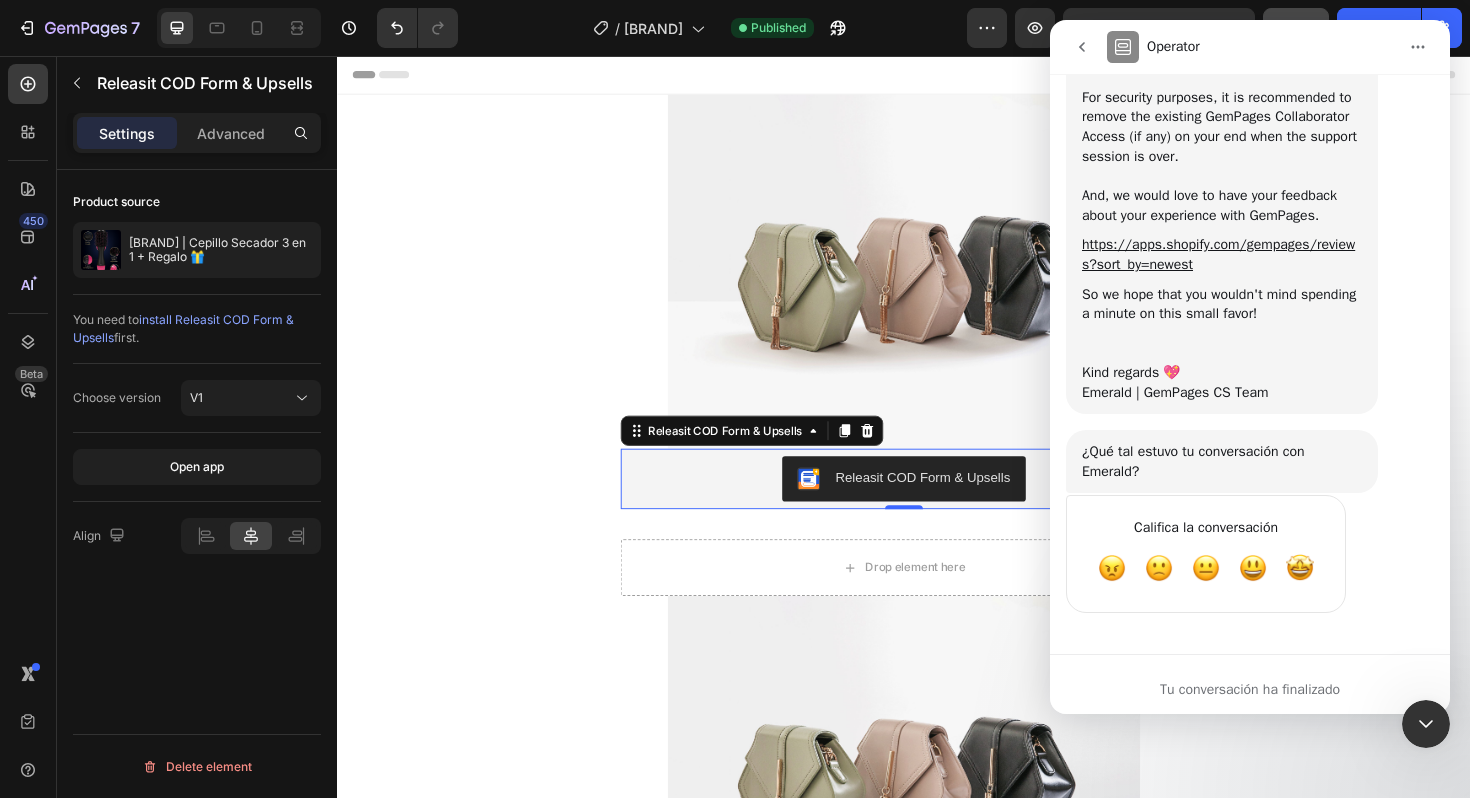 click 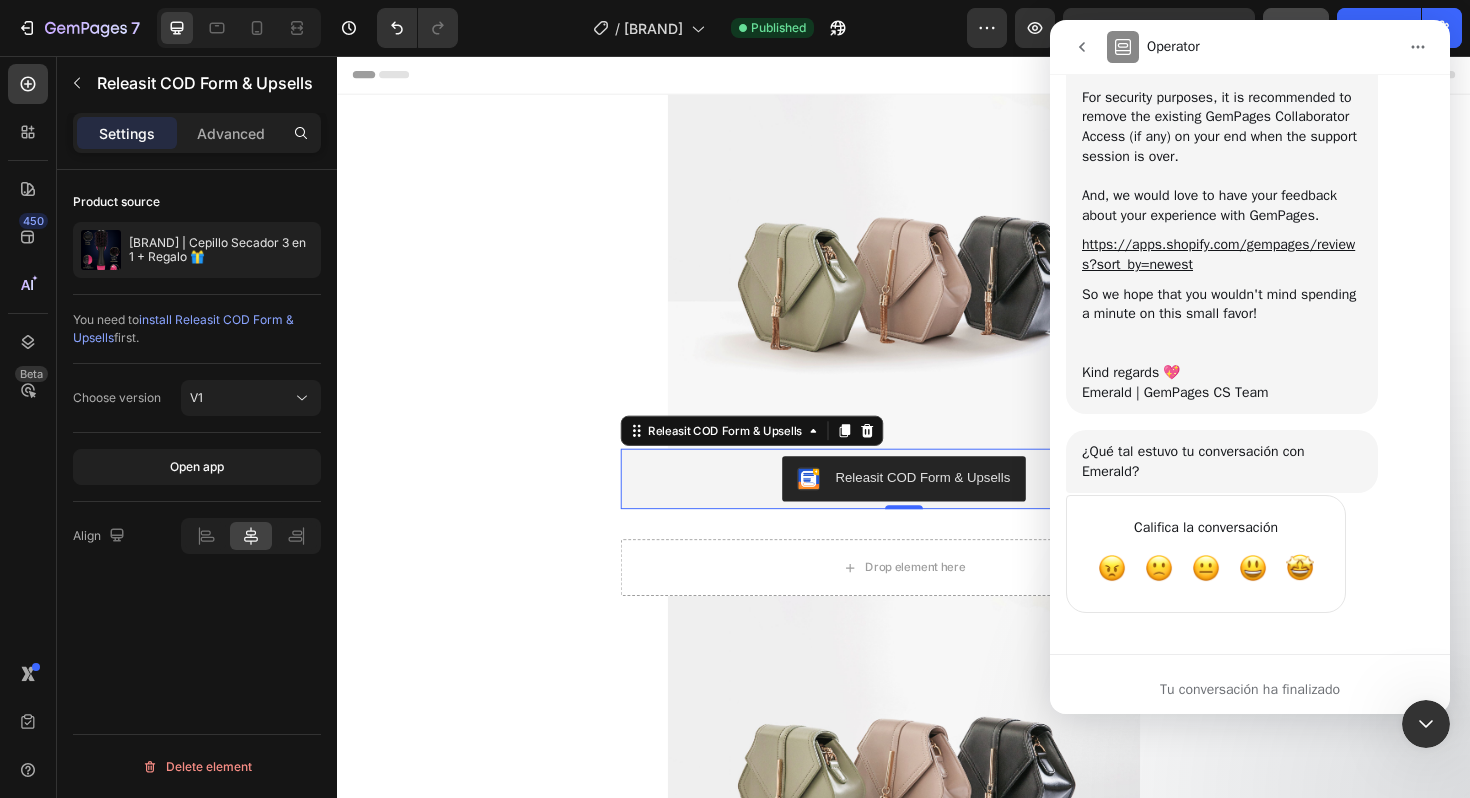 scroll, scrollTop: 0, scrollLeft: 0, axis: both 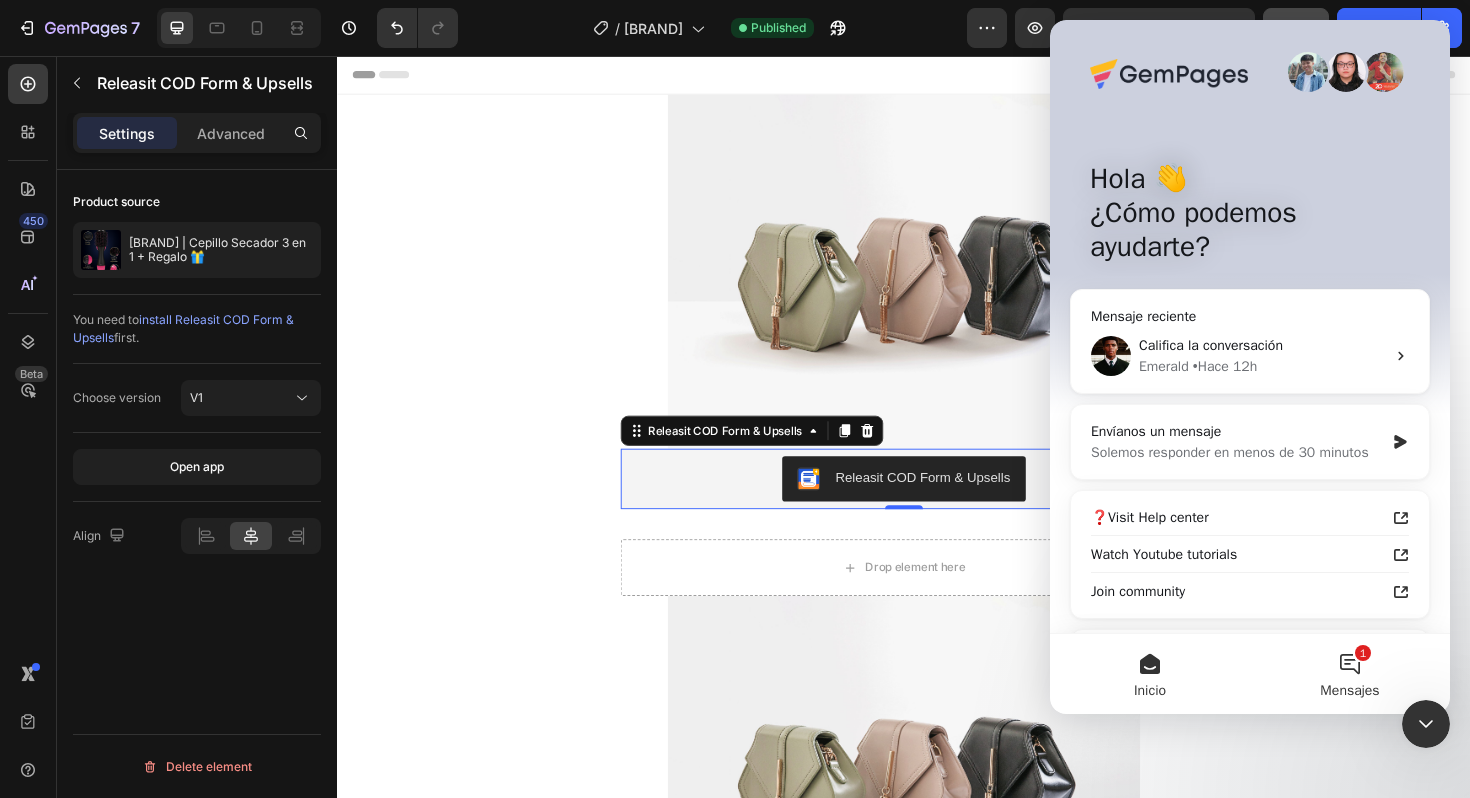 click on "1 Mensajes" at bounding box center (1350, 674) 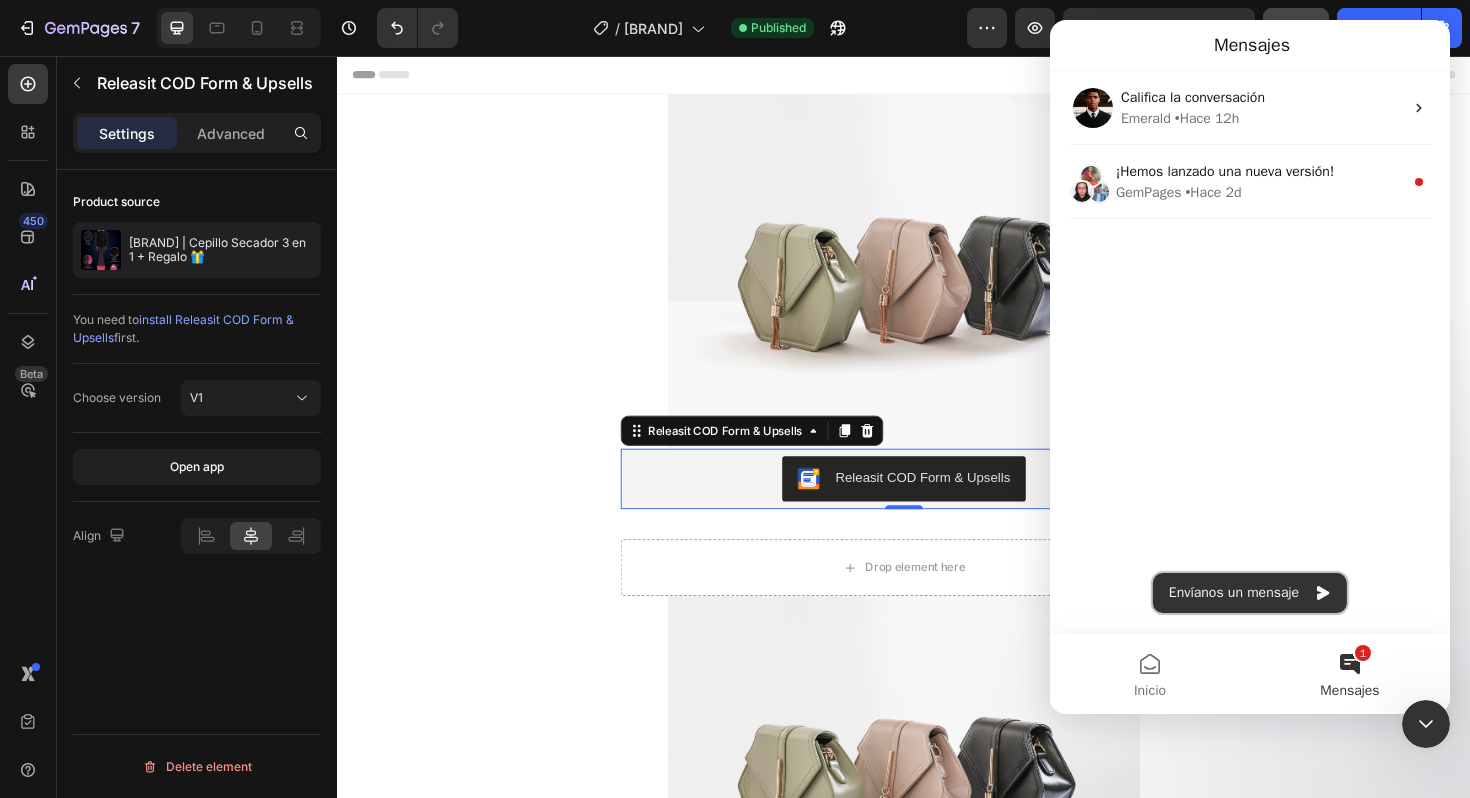click on "Envíanos un mensaje" at bounding box center [1250, 593] 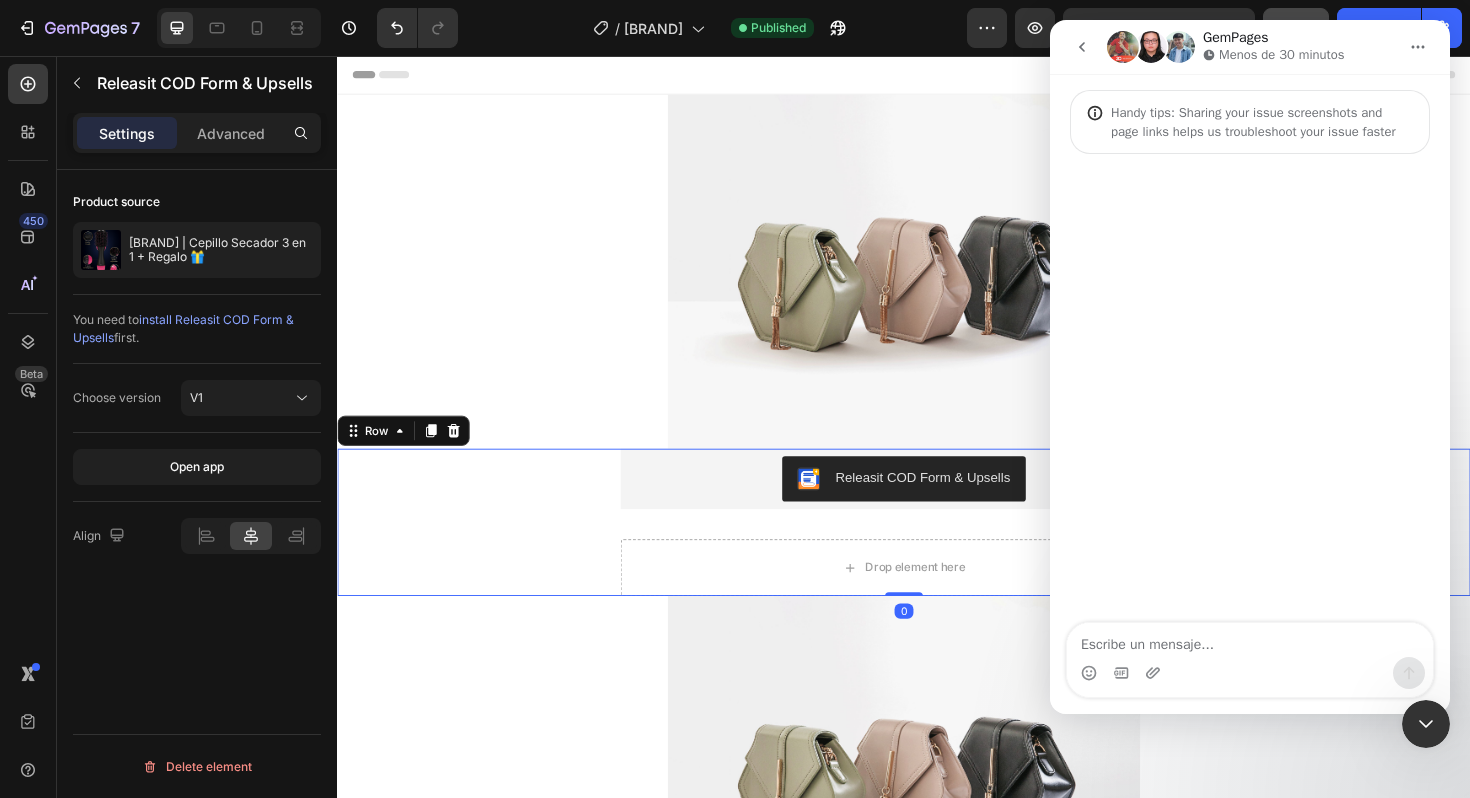 click on "Releasit COD Form & Upsells Releasit COD Form & Upsells
Drop element here Product" at bounding box center (937, 550) 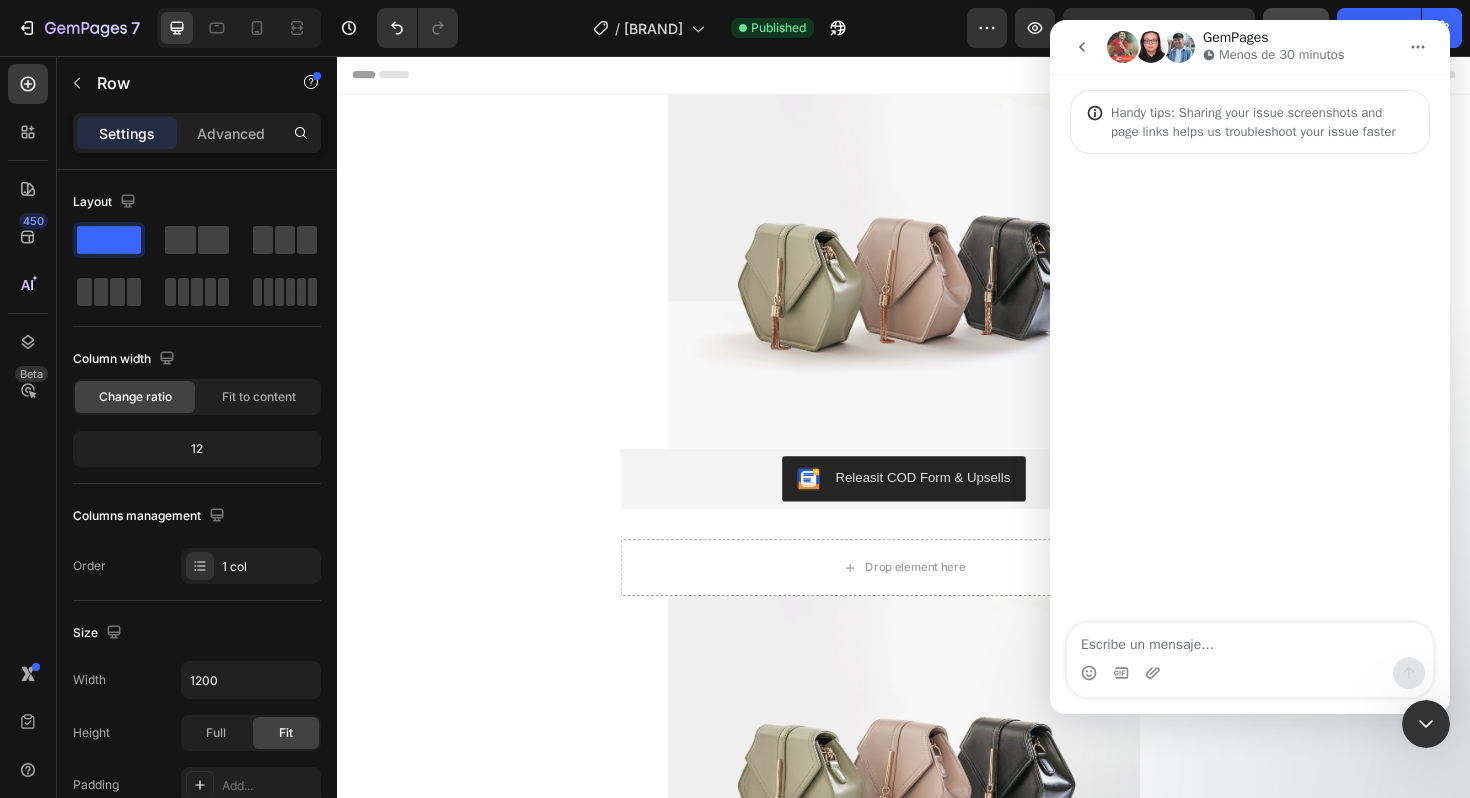 click on "Header" at bounding box center [937, 76] 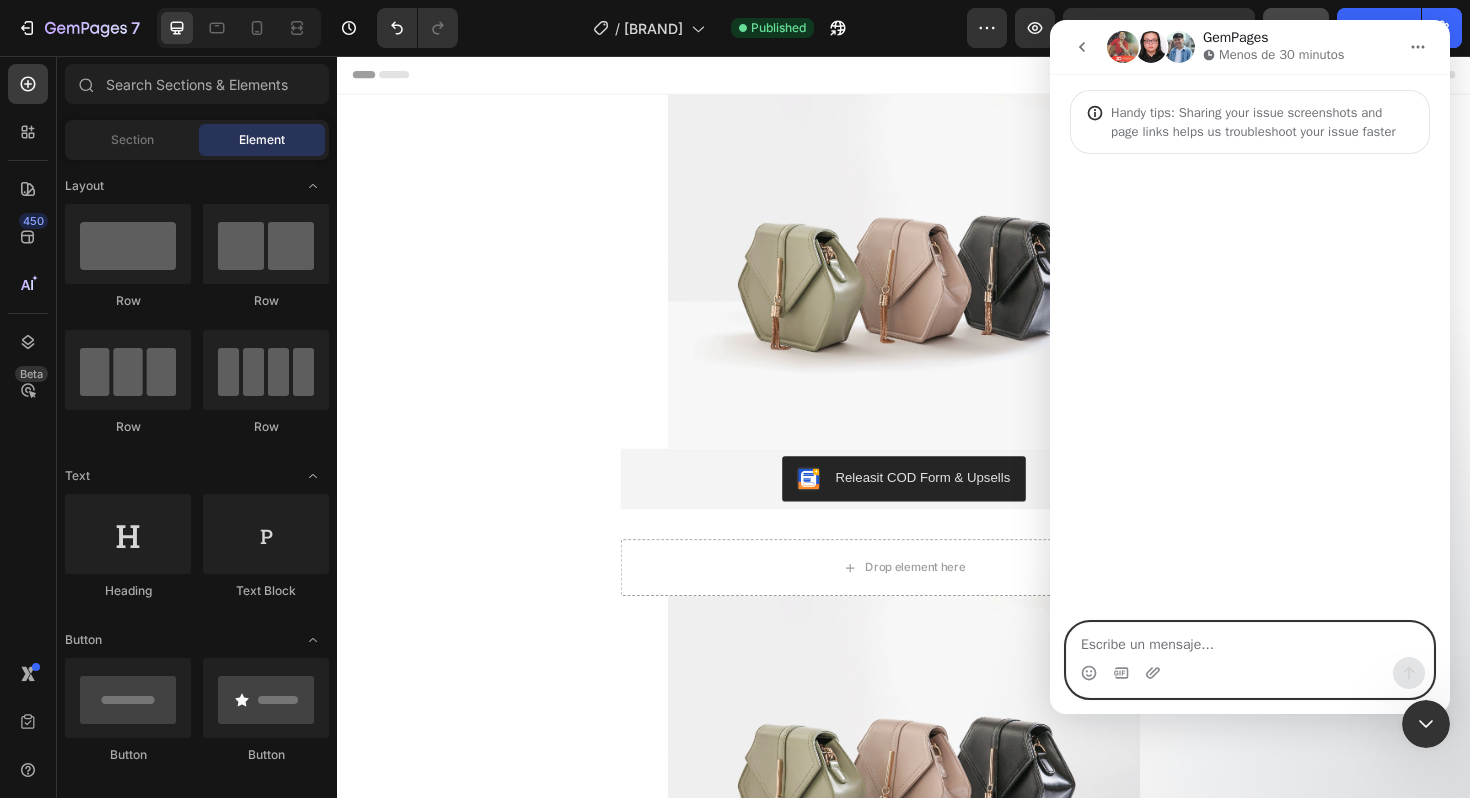 click at bounding box center (1250, 640) 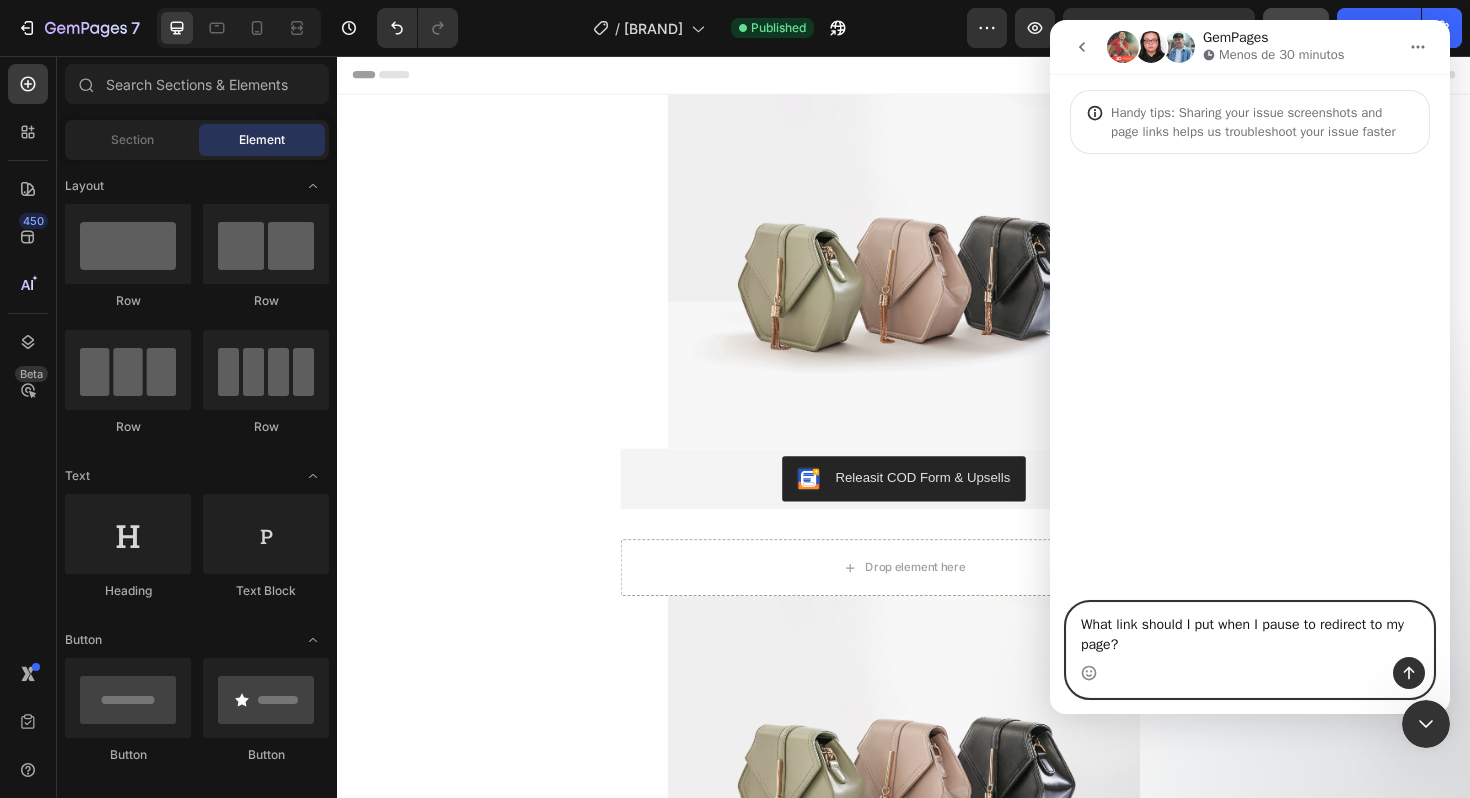 type 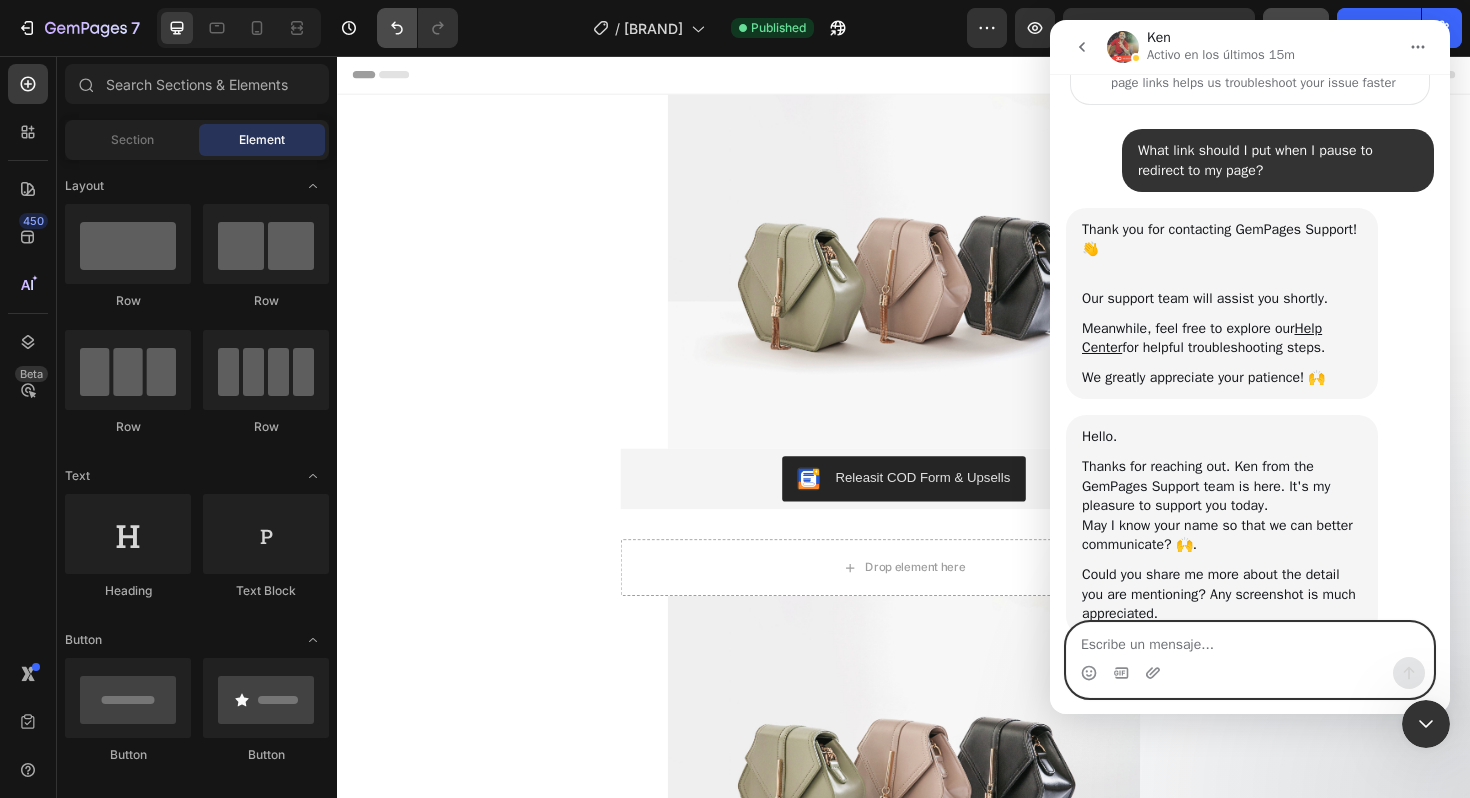 scroll, scrollTop: 103, scrollLeft: 0, axis: vertical 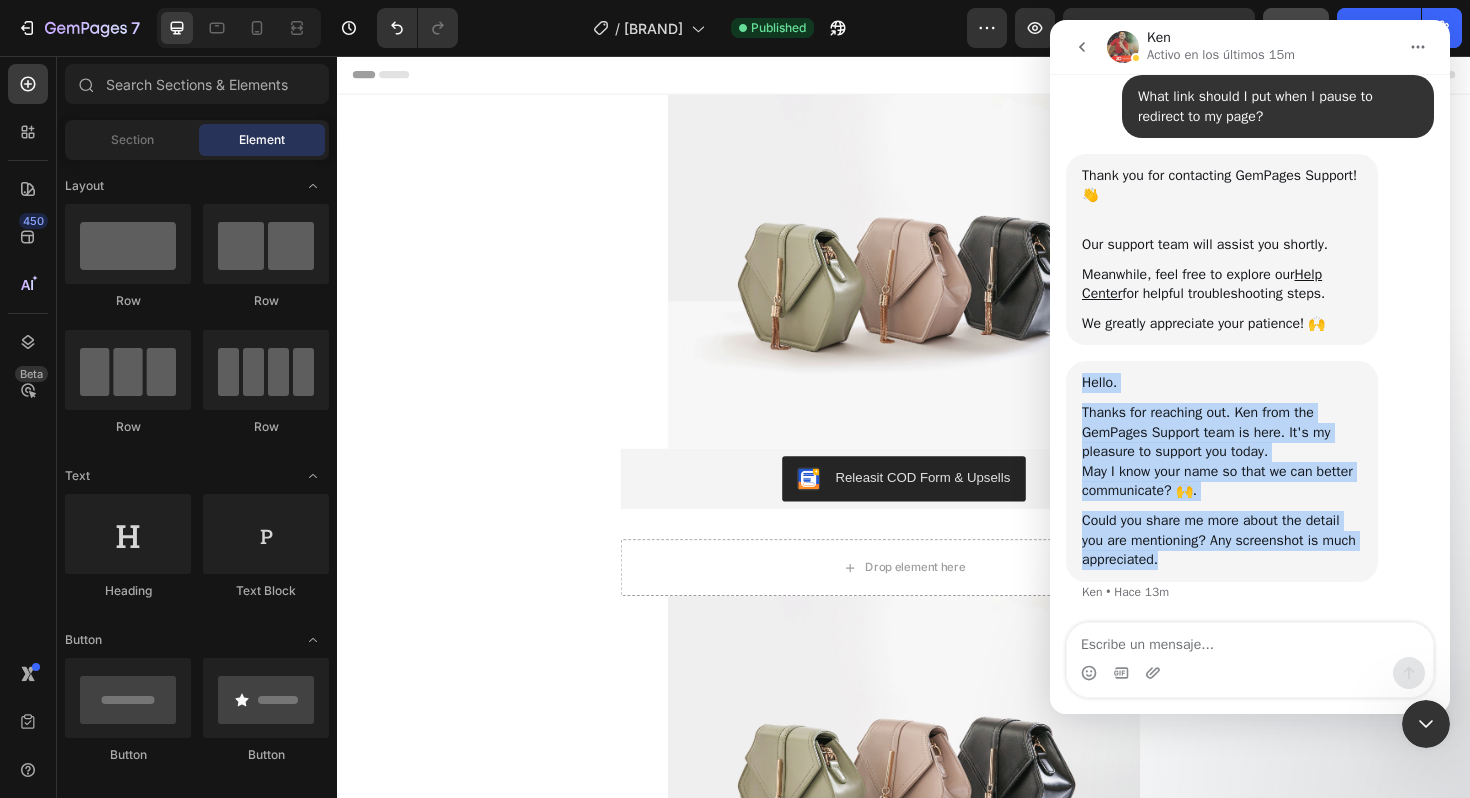 drag, startPoint x: 1078, startPoint y: 373, endPoint x: 1229, endPoint y: 557, distance: 238.02731 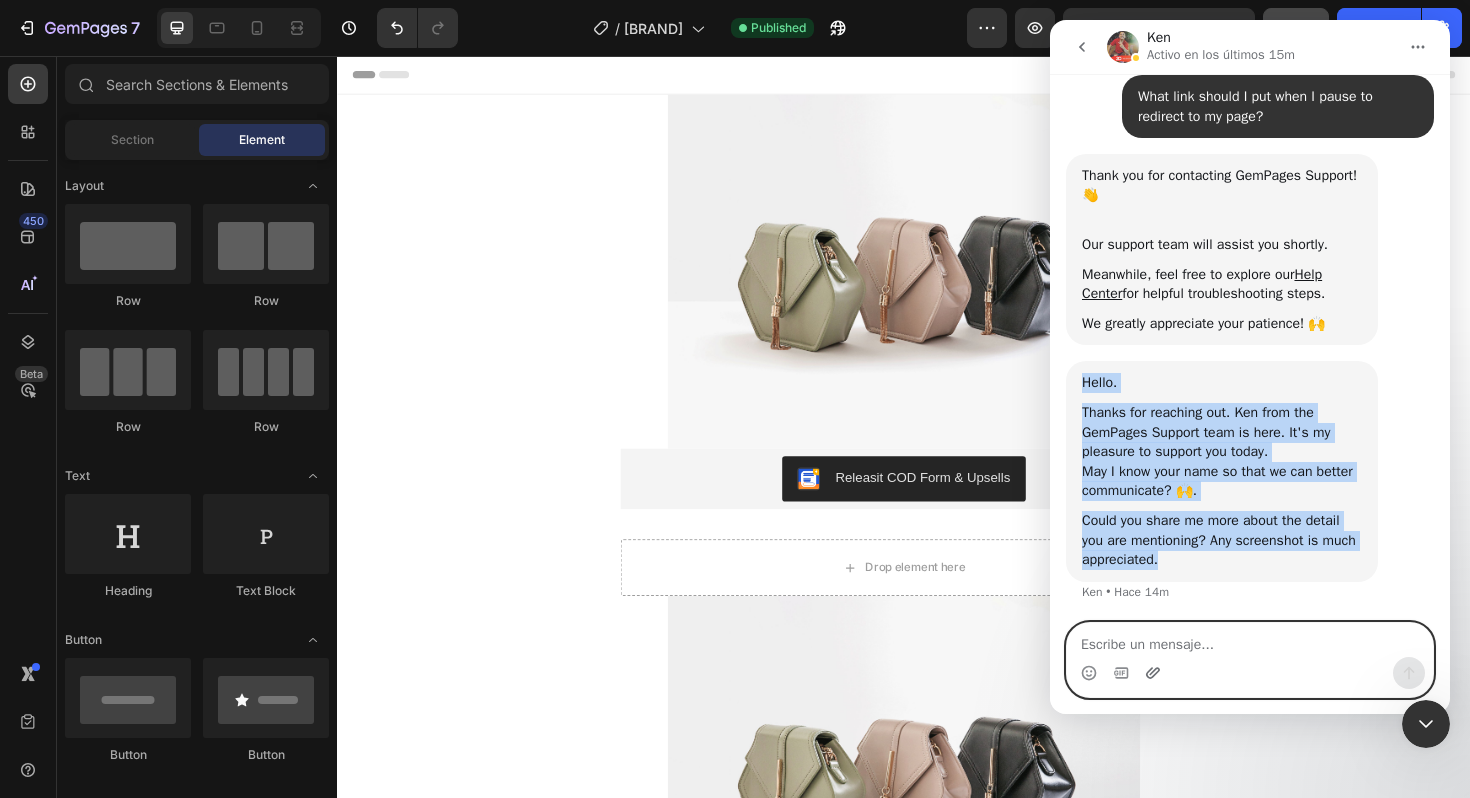 click 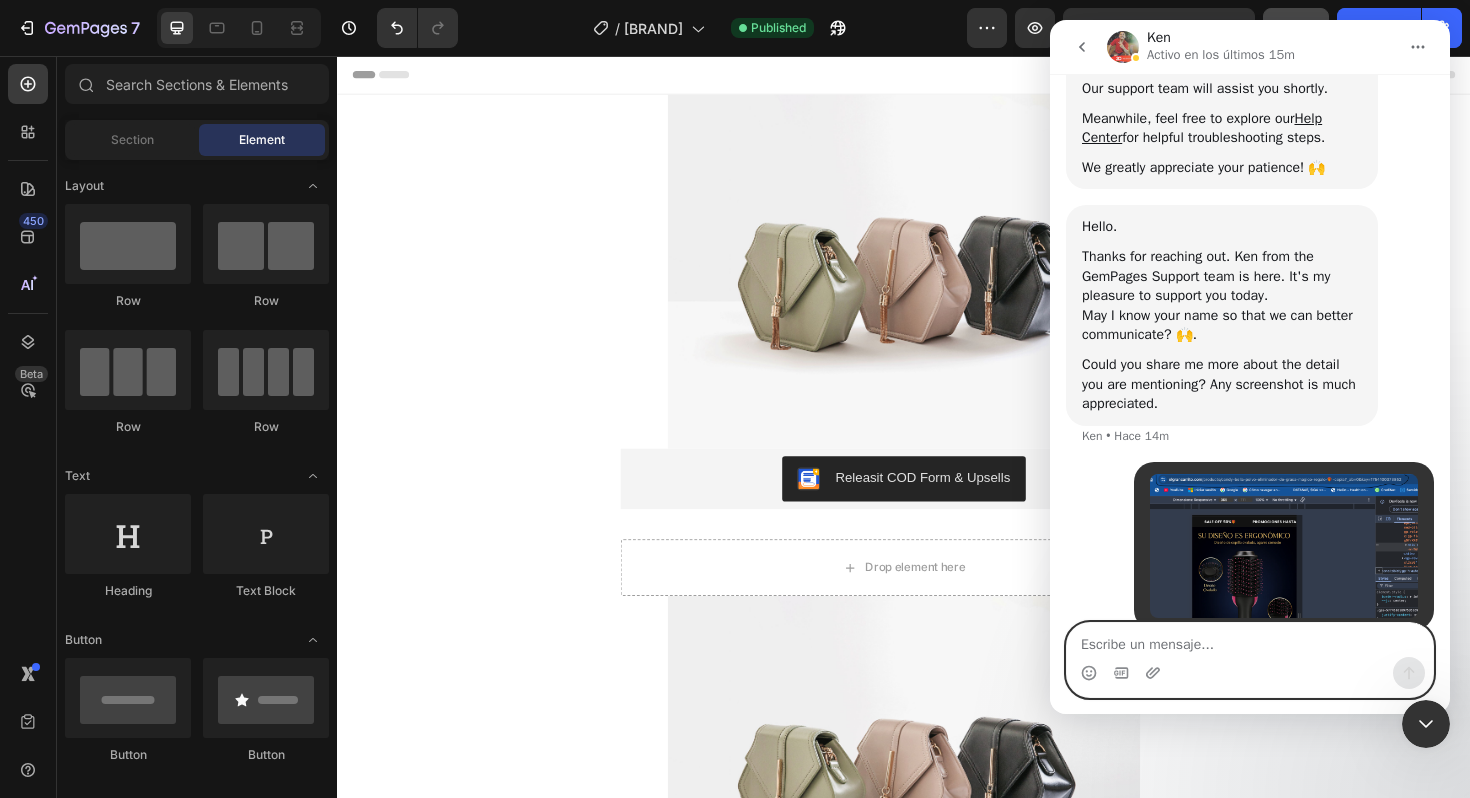 scroll, scrollTop: 287, scrollLeft: 0, axis: vertical 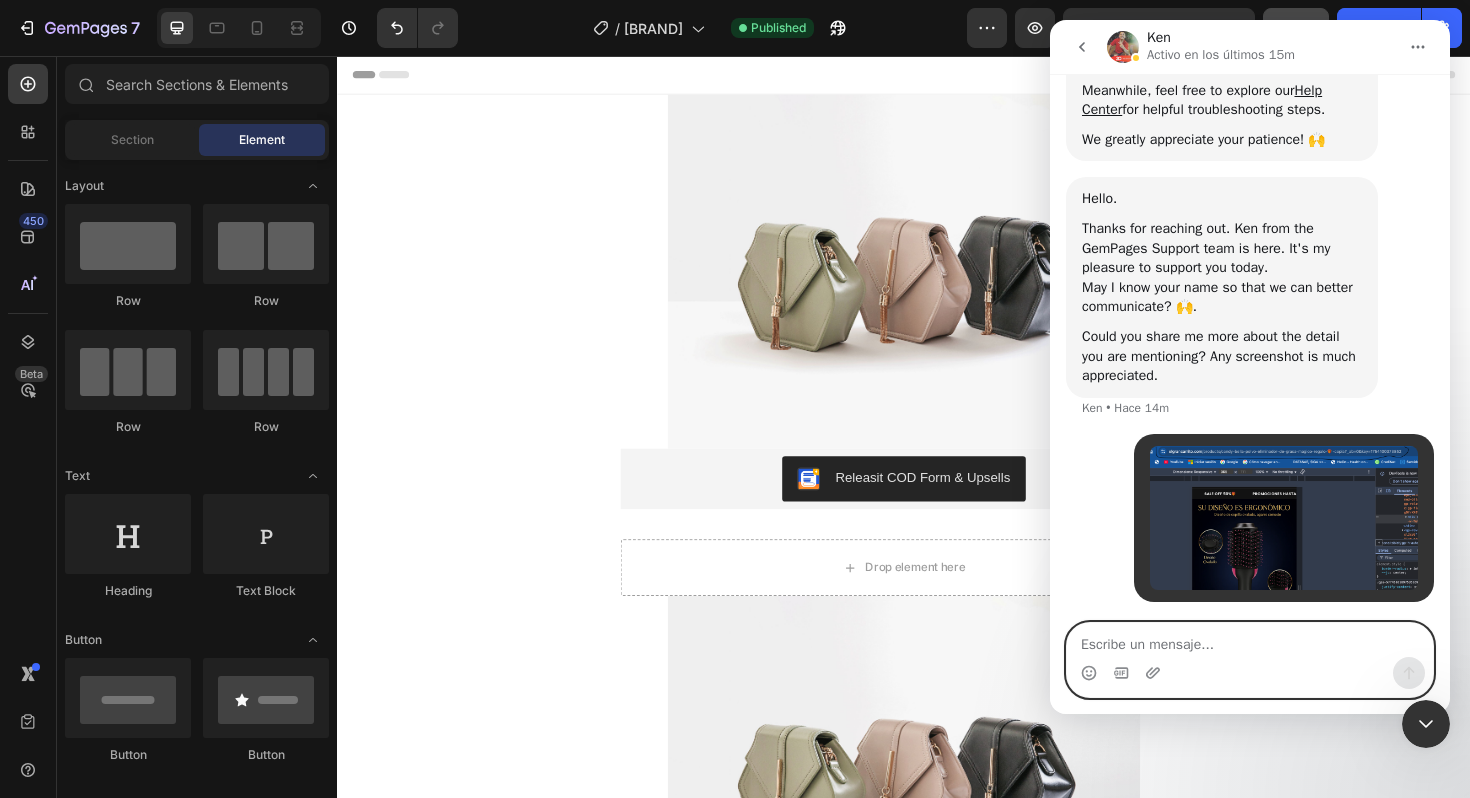 click at bounding box center [1250, 640] 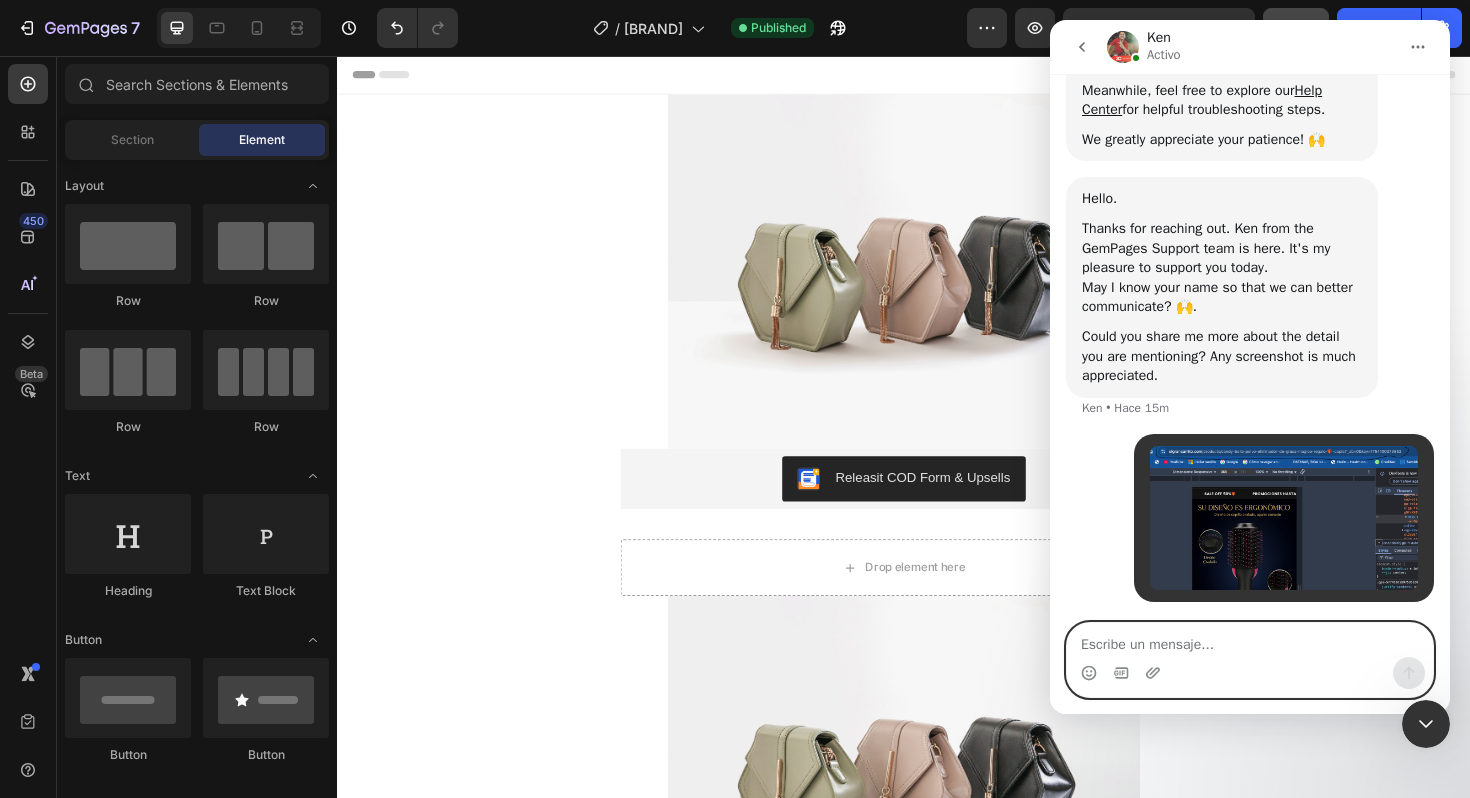 paste on "Which link should you use to advertise this page?" 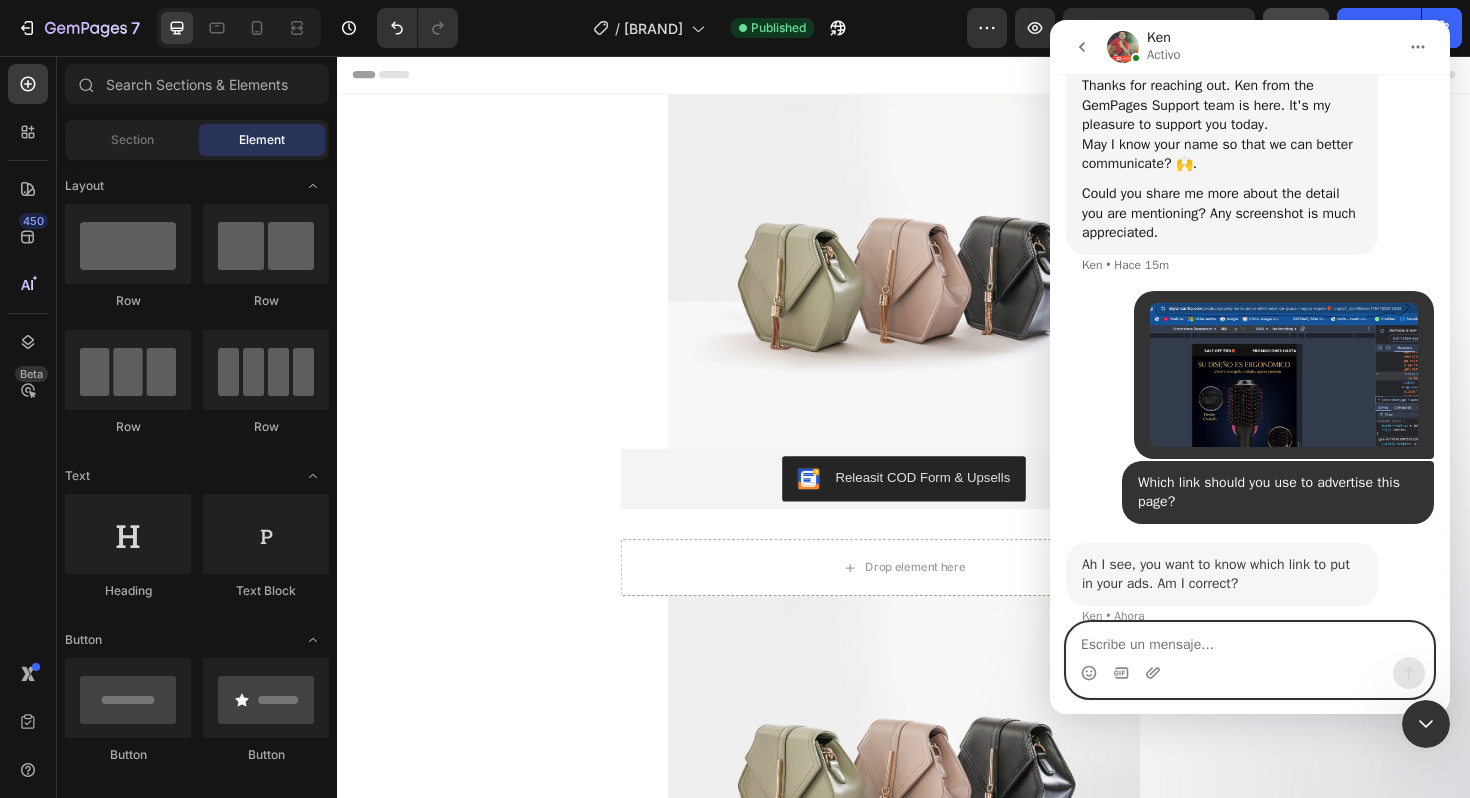 scroll, scrollTop: 452, scrollLeft: 0, axis: vertical 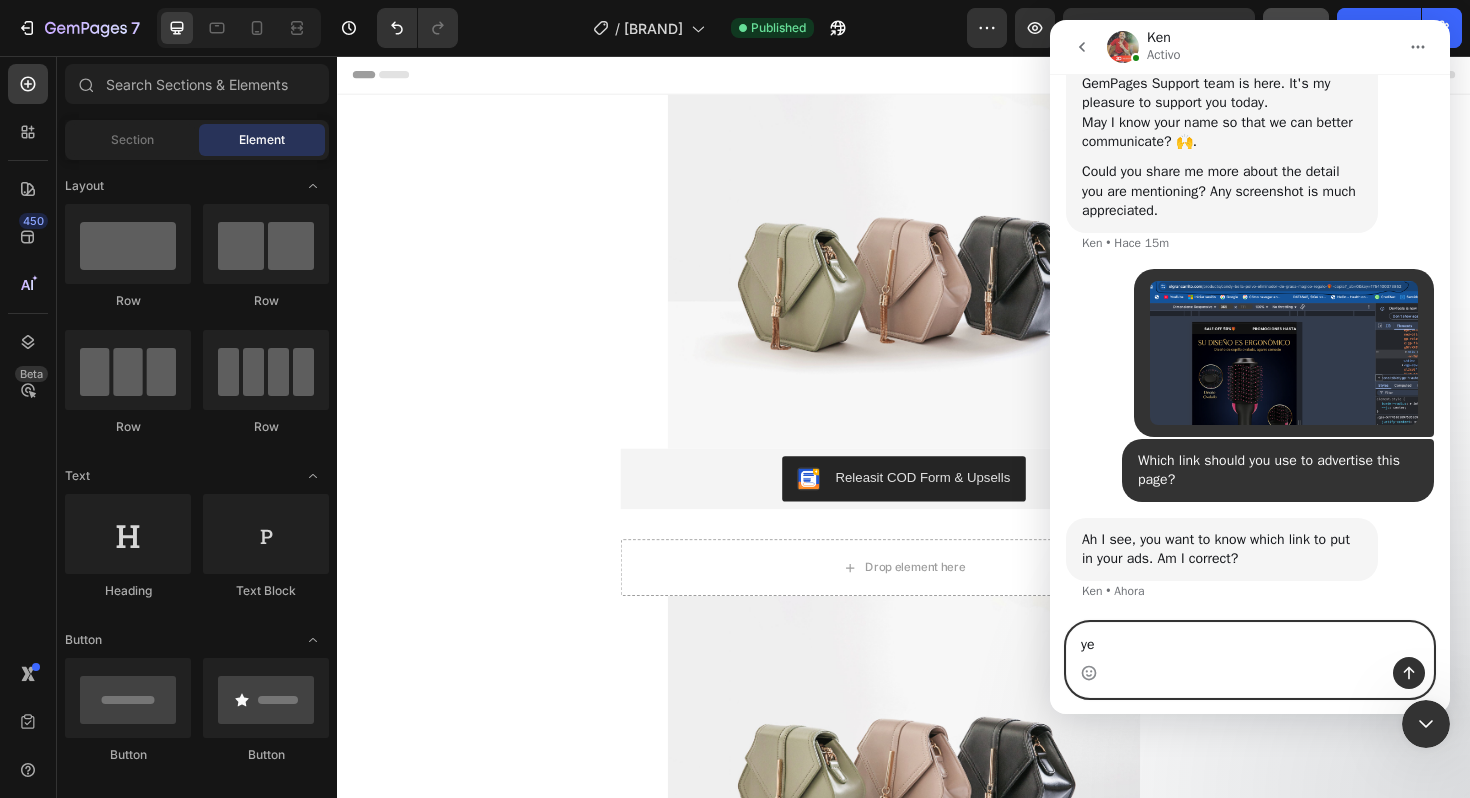 type on "yes" 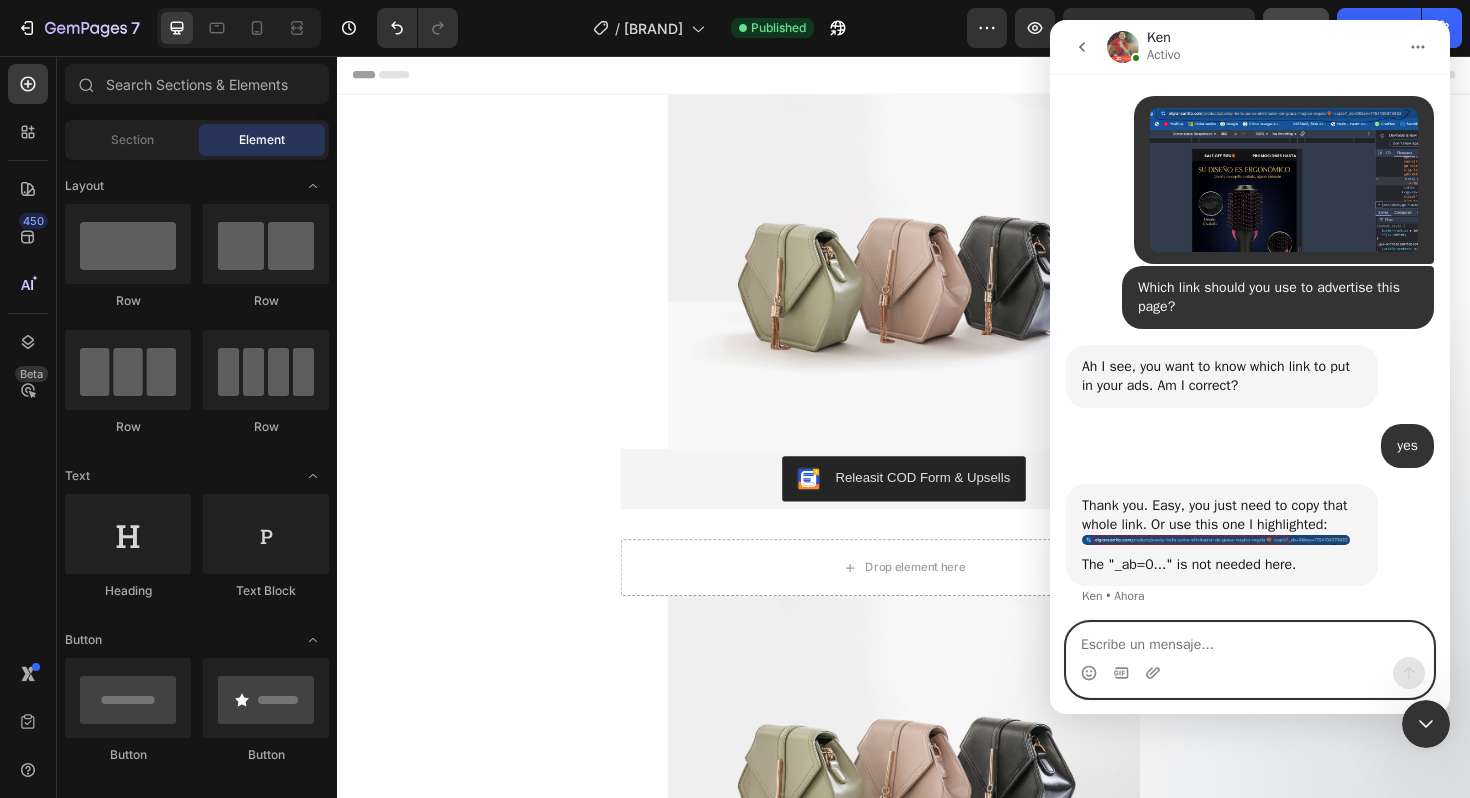 scroll, scrollTop: 630, scrollLeft: 0, axis: vertical 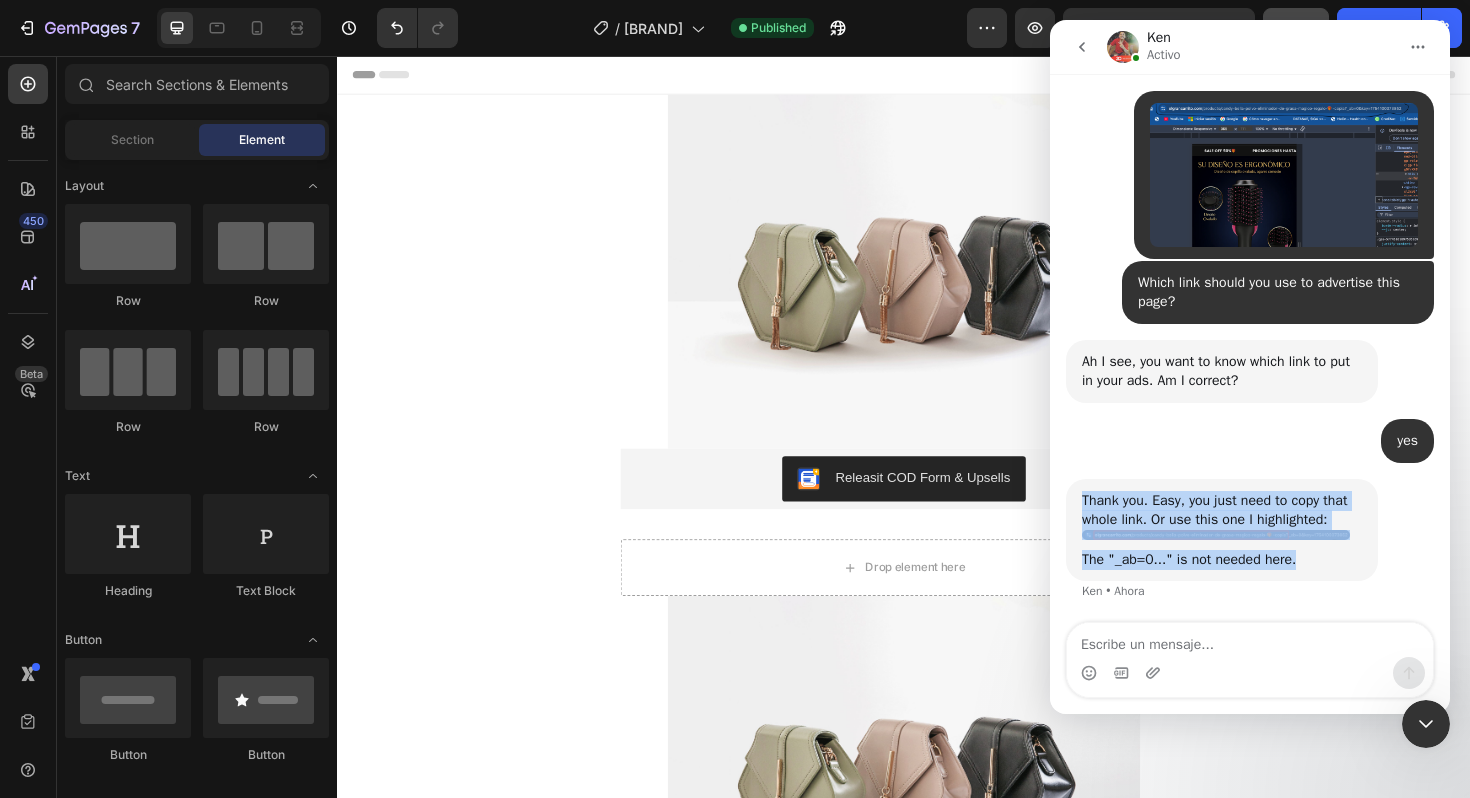drag, startPoint x: 1076, startPoint y: 490, endPoint x: 1323, endPoint y: 562, distance: 257.28 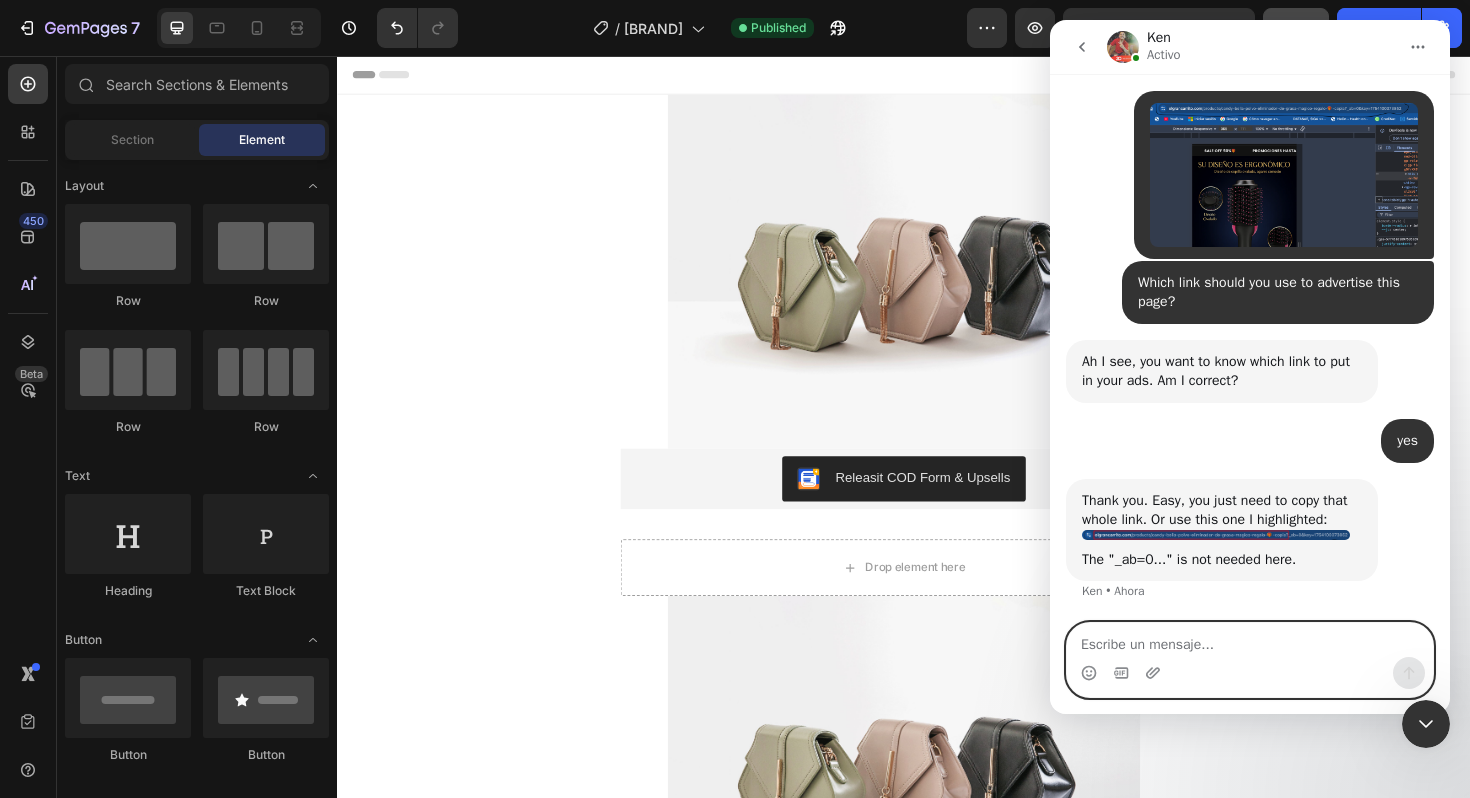 click at bounding box center (1250, 640) 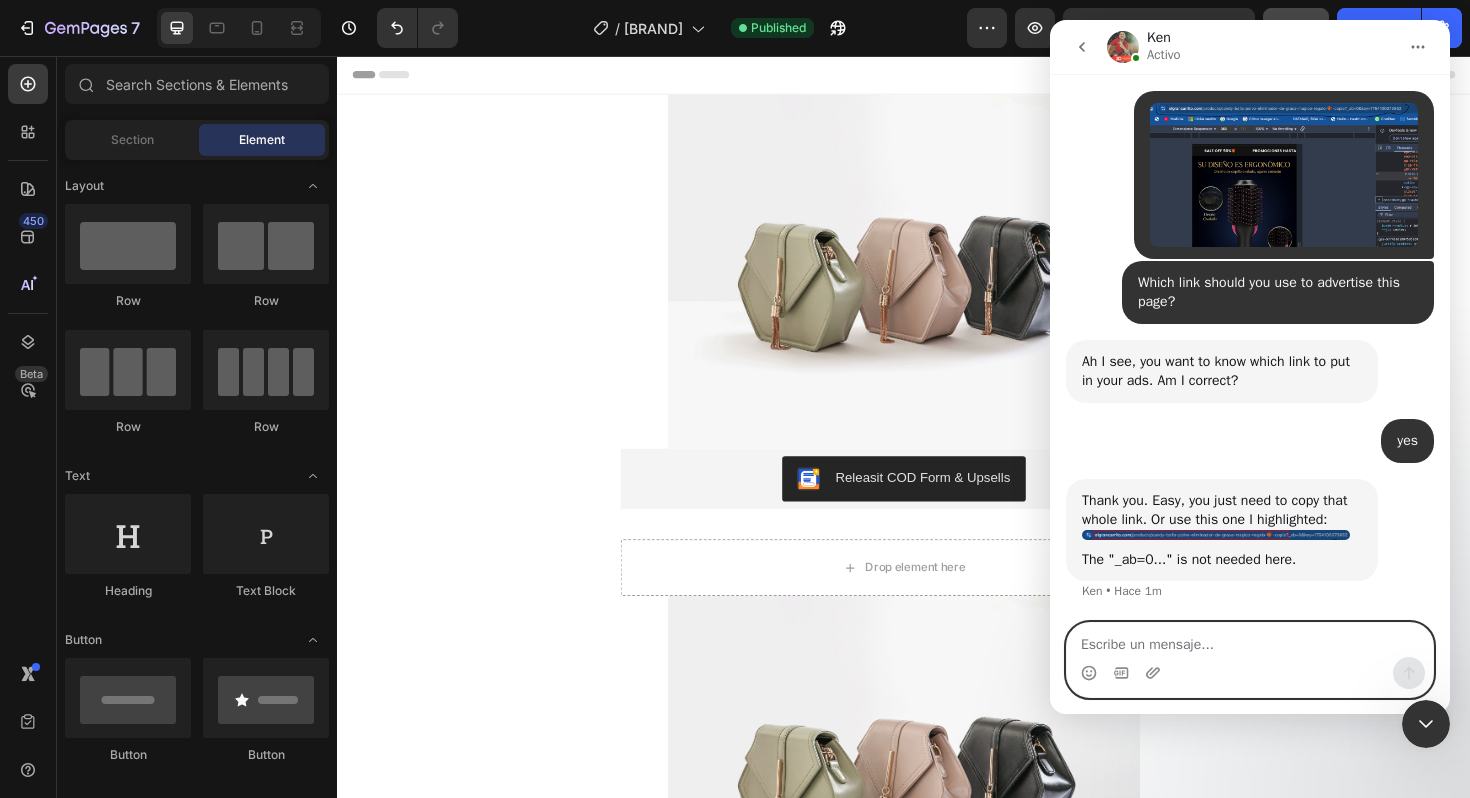 paste on "It's that on my page within the release button my cost-per-quantity promotions don't appear. Do you know why?" 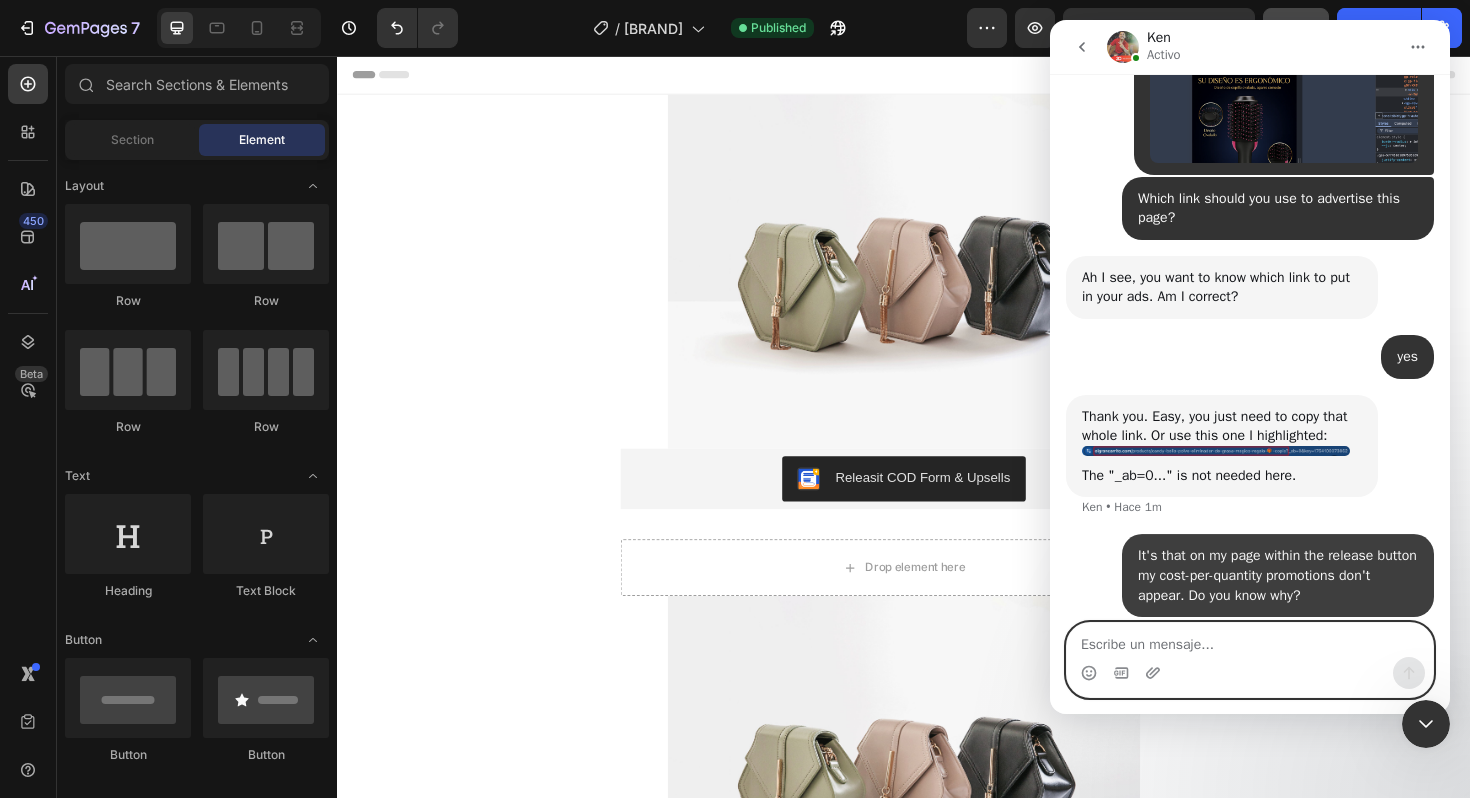 scroll, scrollTop: 729, scrollLeft: 0, axis: vertical 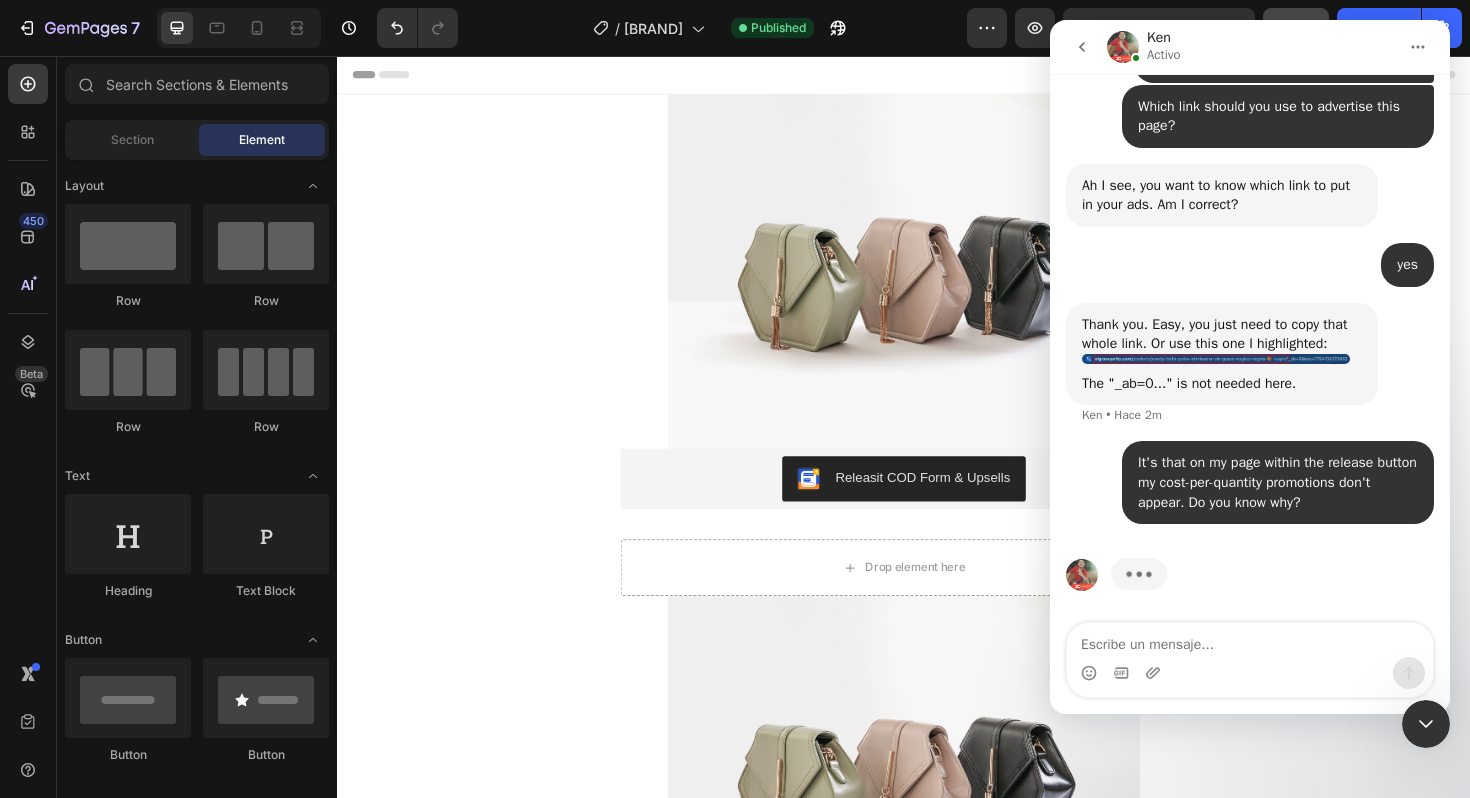 click at bounding box center (1155, 673) 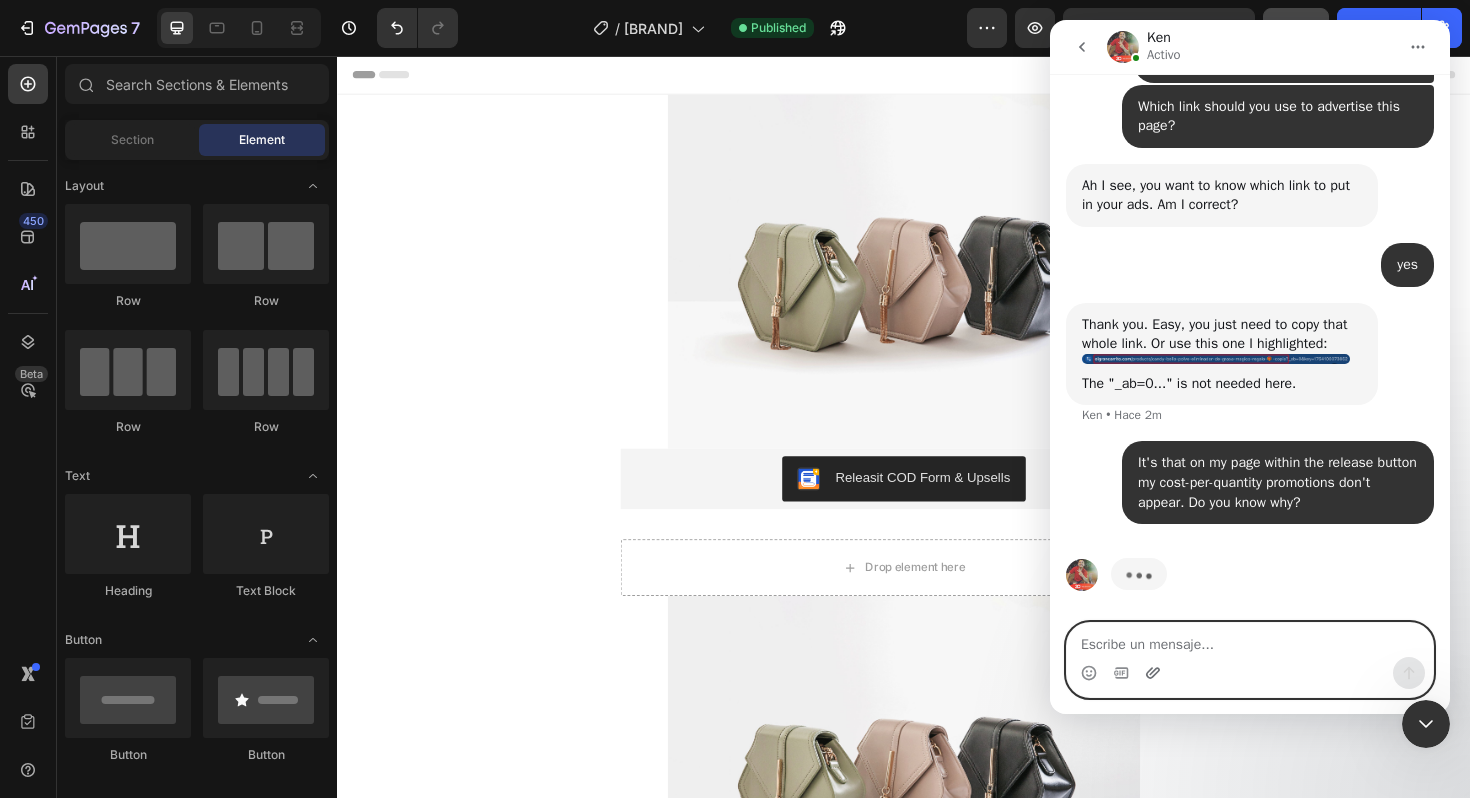 click 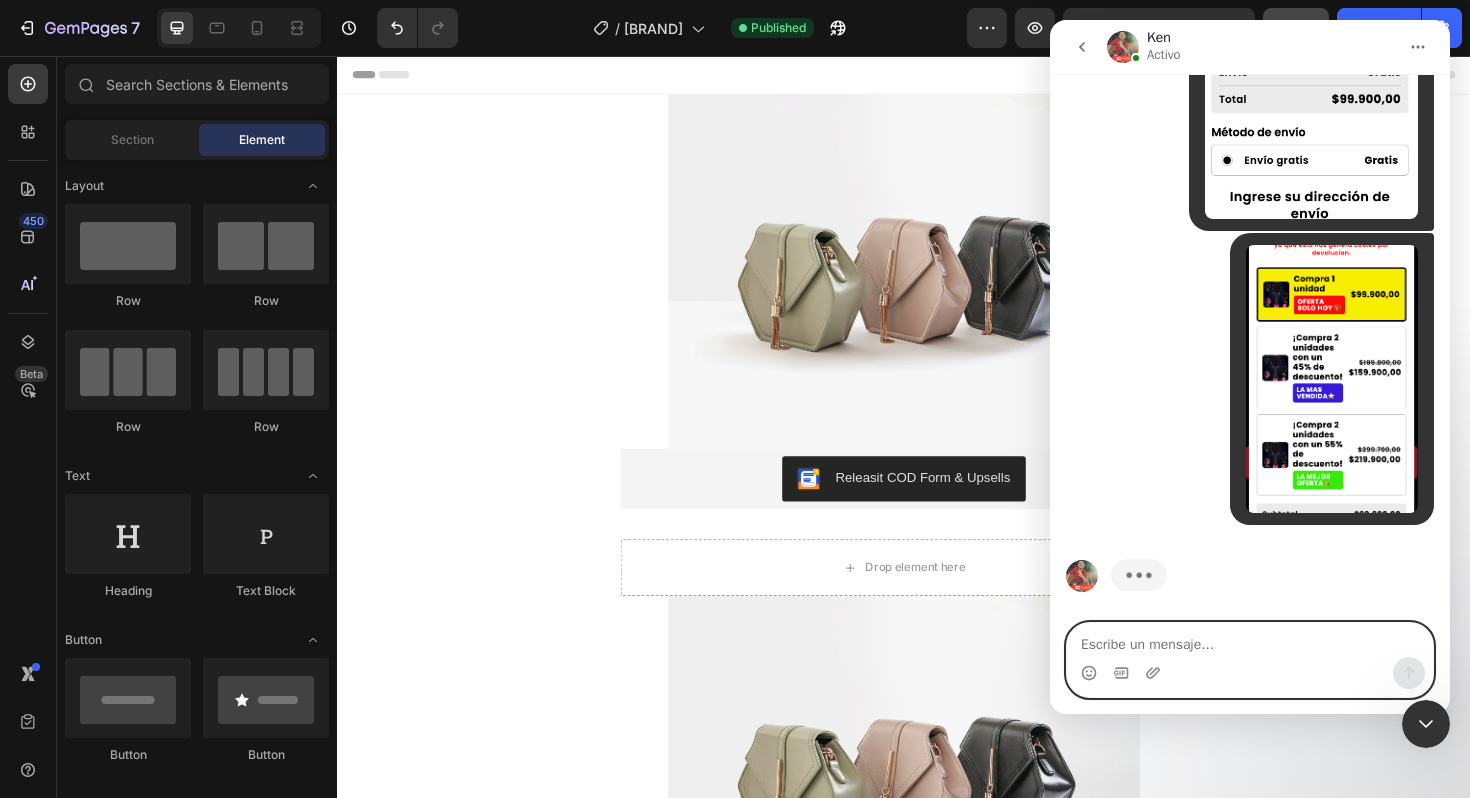 scroll, scrollTop: 1394, scrollLeft: 0, axis: vertical 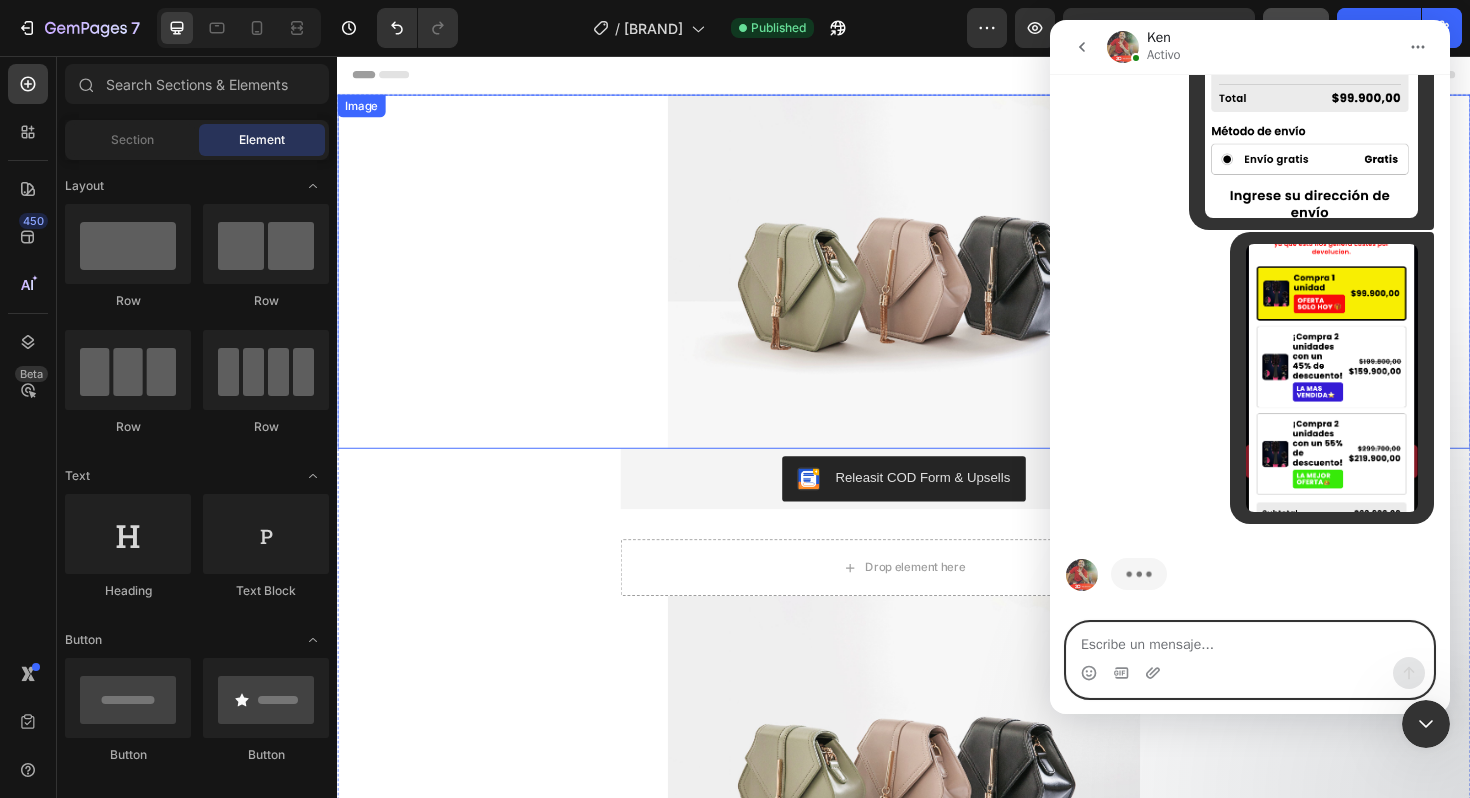 paste on "it doesn't appear to me" 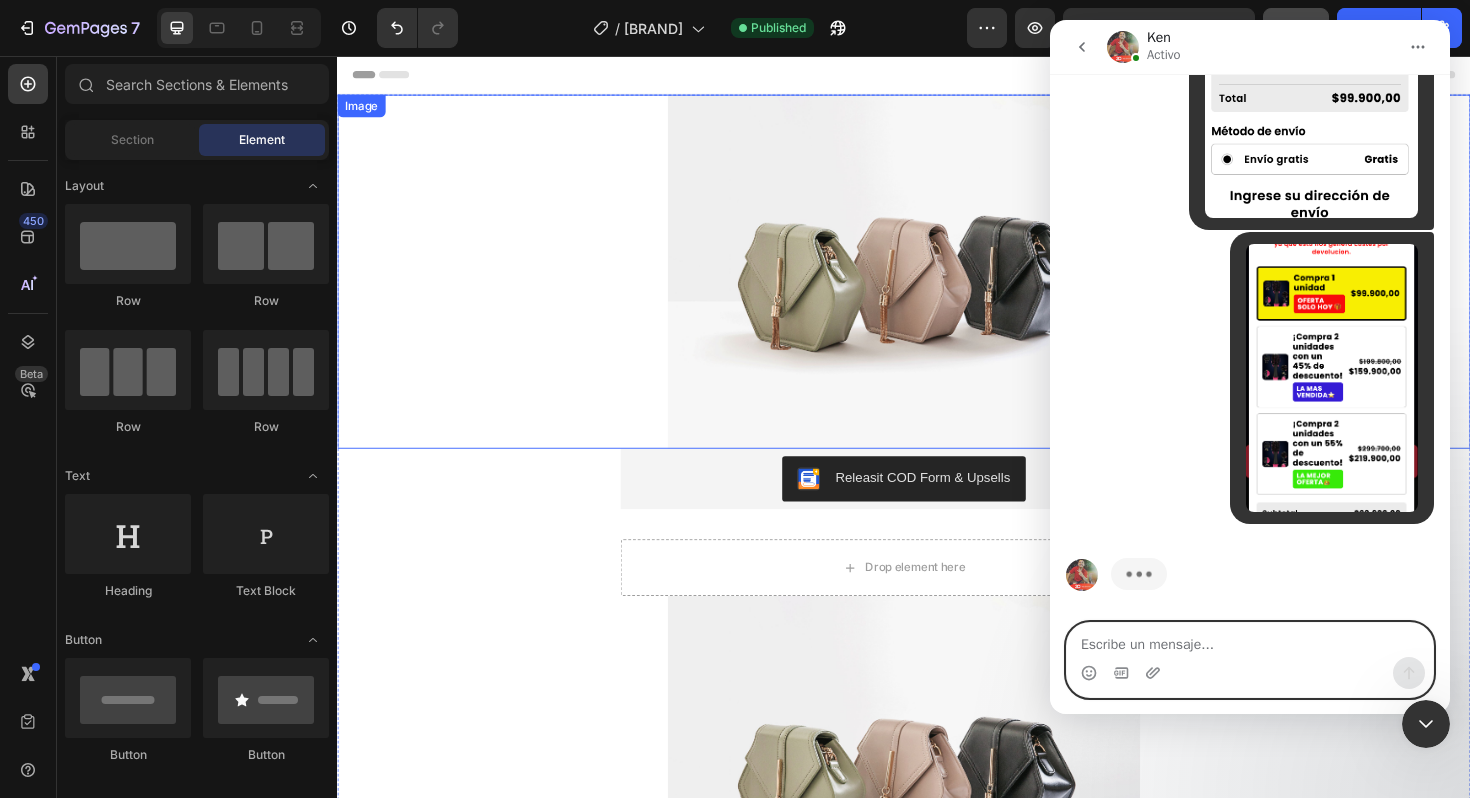 type on "it doesn't appear to me" 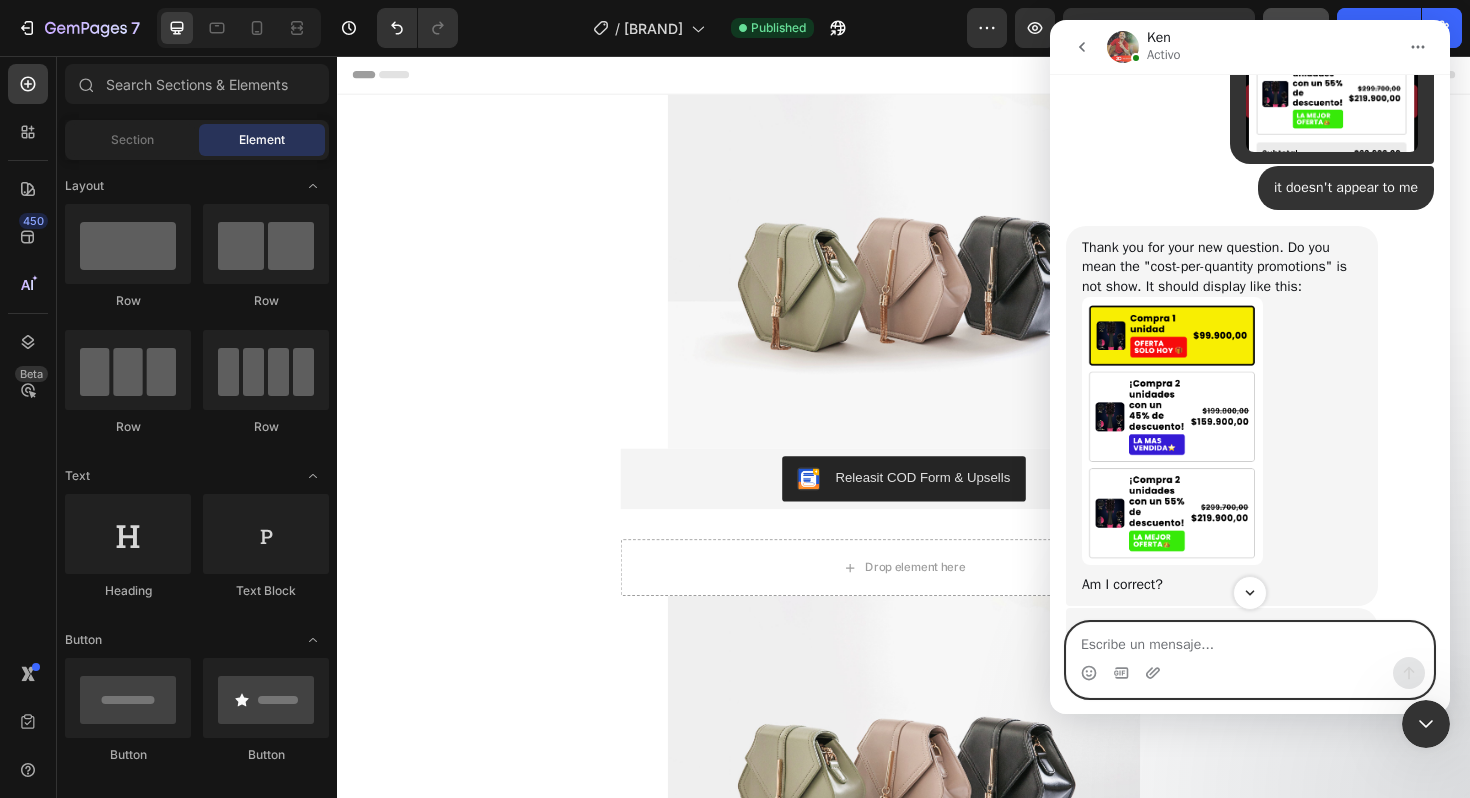 scroll, scrollTop: 1739, scrollLeft: 0, axis: vertical 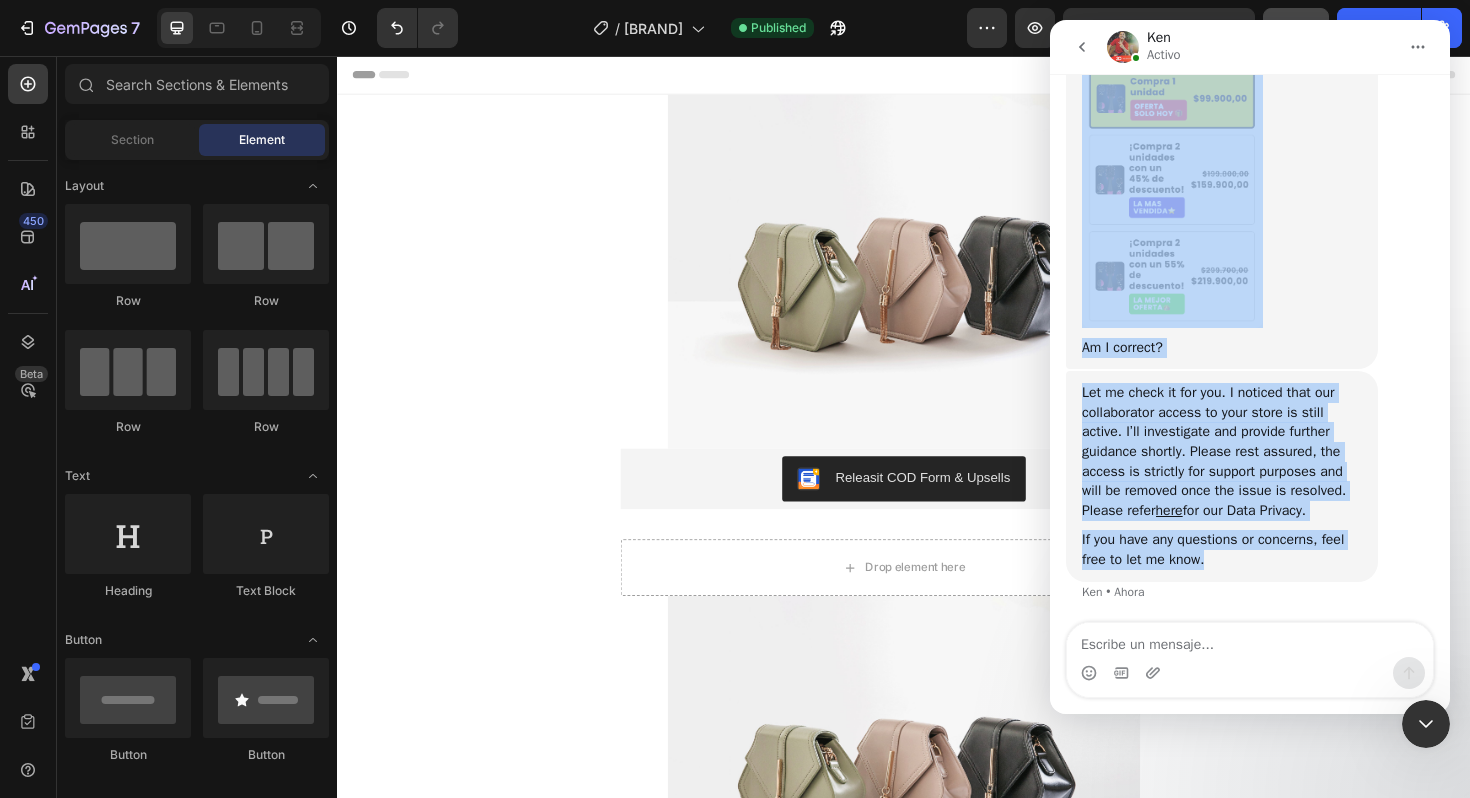 drag, startPoint x: 1085, startPoint y: 266, endPoint x: 1276, endPoint y: 565, distance: 354.79852 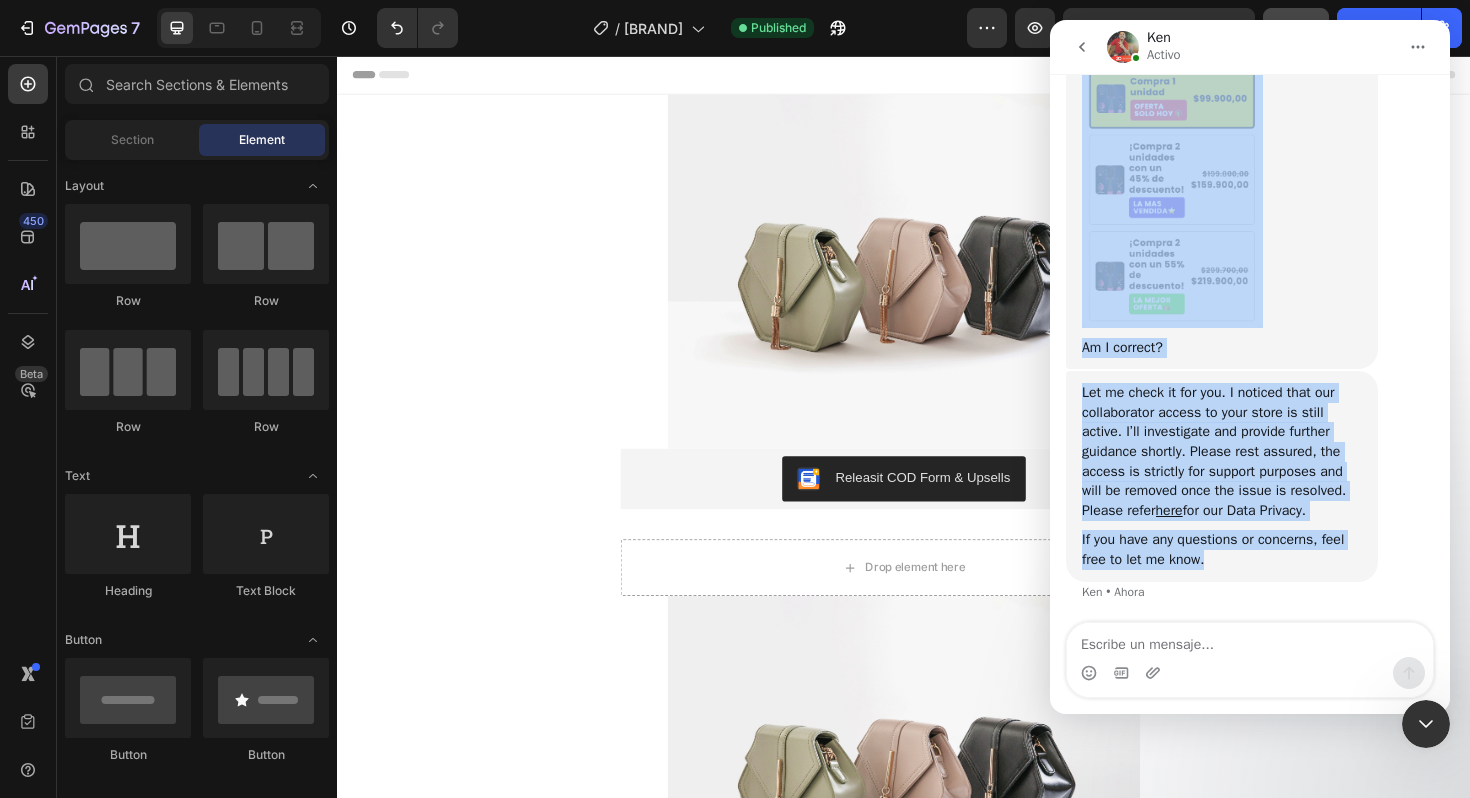 copy on "Thank you for your new question. Do you mean the "cost-per-quantity promotions" is not show. It should display like this: Am I correct? [FIRST] • Ahora Let me check it for you. I noticed that our collaborator access to your store is still active. I’ll investigate and provide further guidance shortly. Please rest assured, the access is strictly for support purposes and will be removed once the issue is resolved. Please refer here for our Data Privacy. If you have any questions or concerns, feel free to let me know." 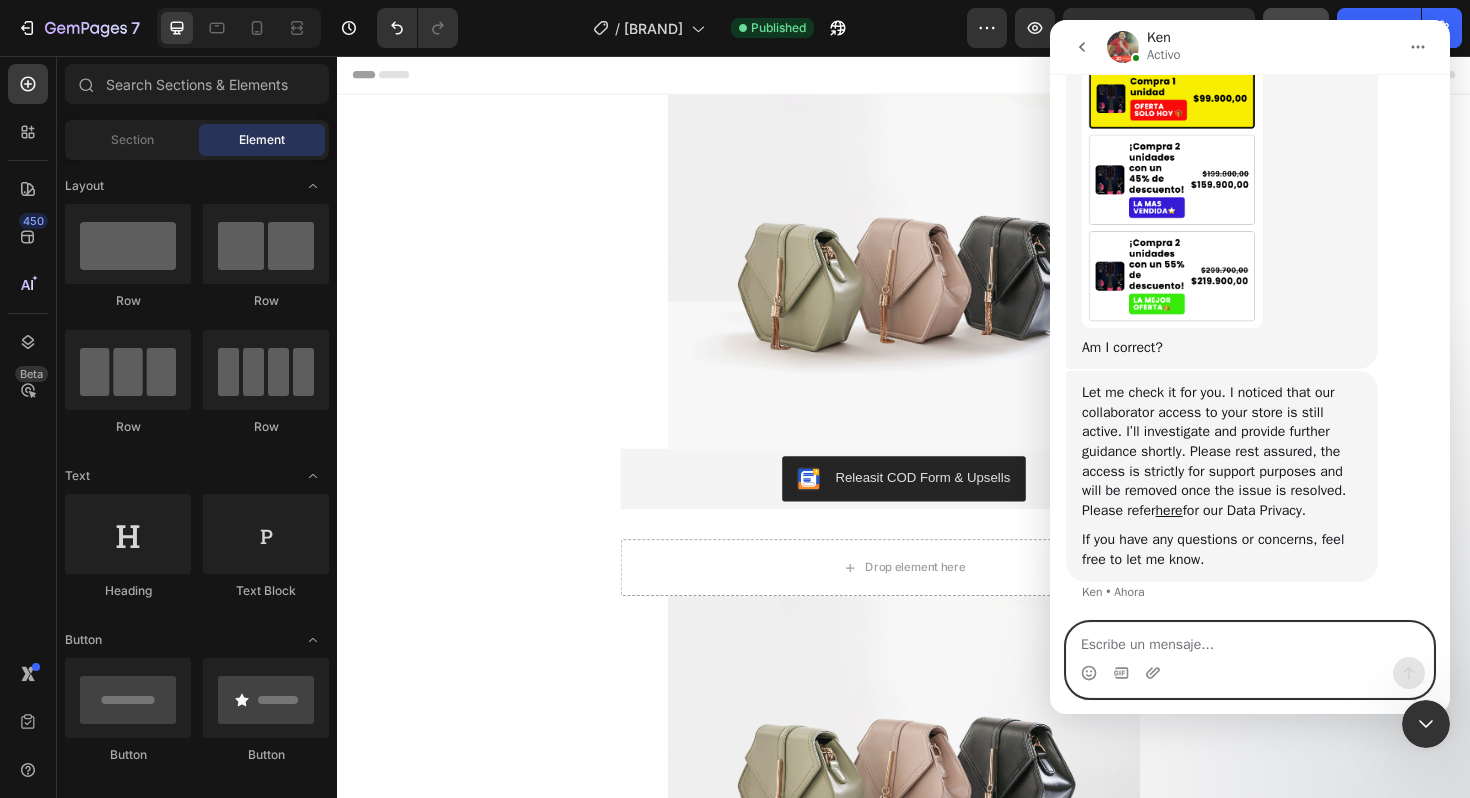 click at bounding box center [1250, 640] 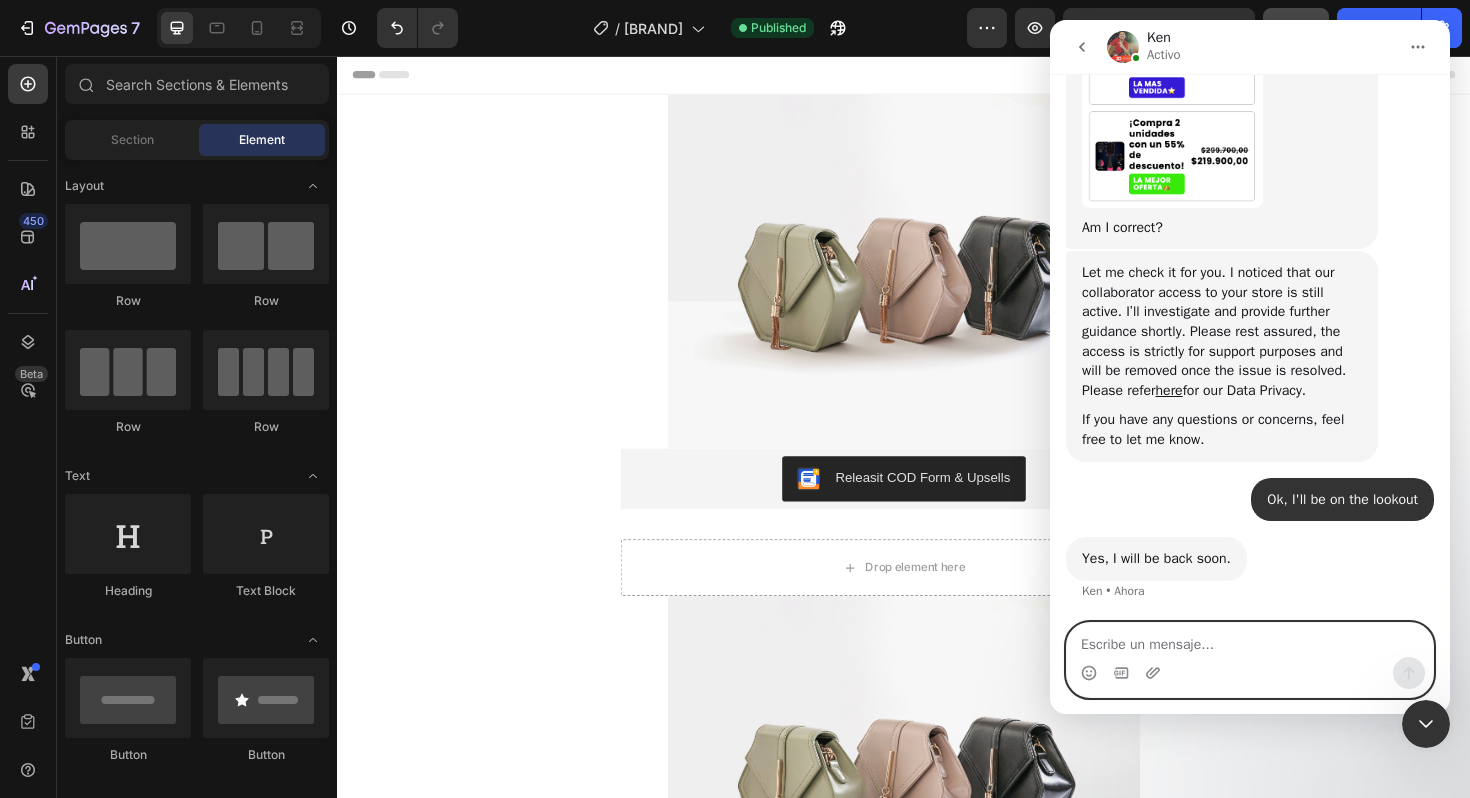scroll, scrollTop: 2190, scrollLeft: 0, axis: vertical 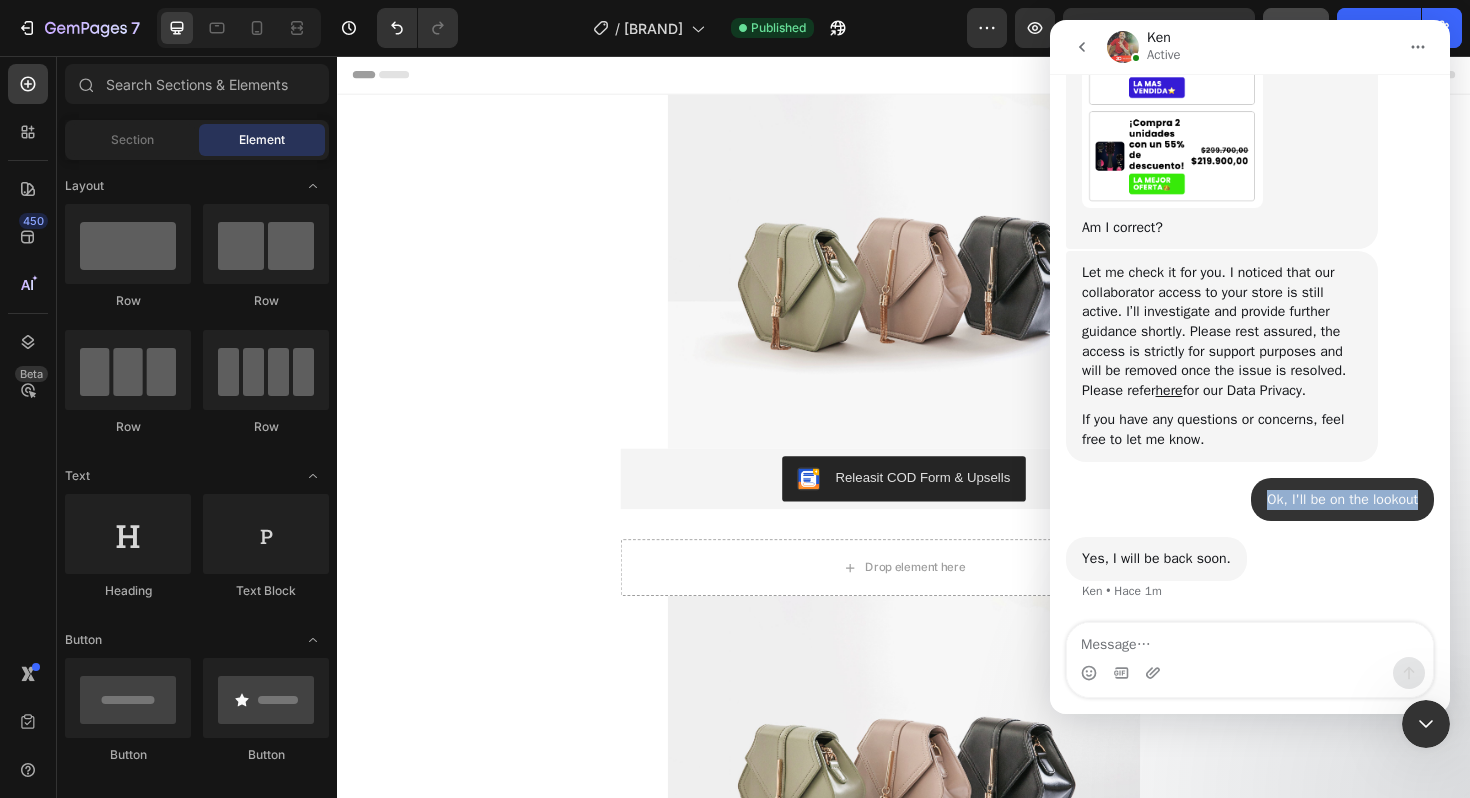 drag, startPoint x: 1253, startPoint y: 497, endPoint x: 1429, endPoint y: 511, distance: 176.55594 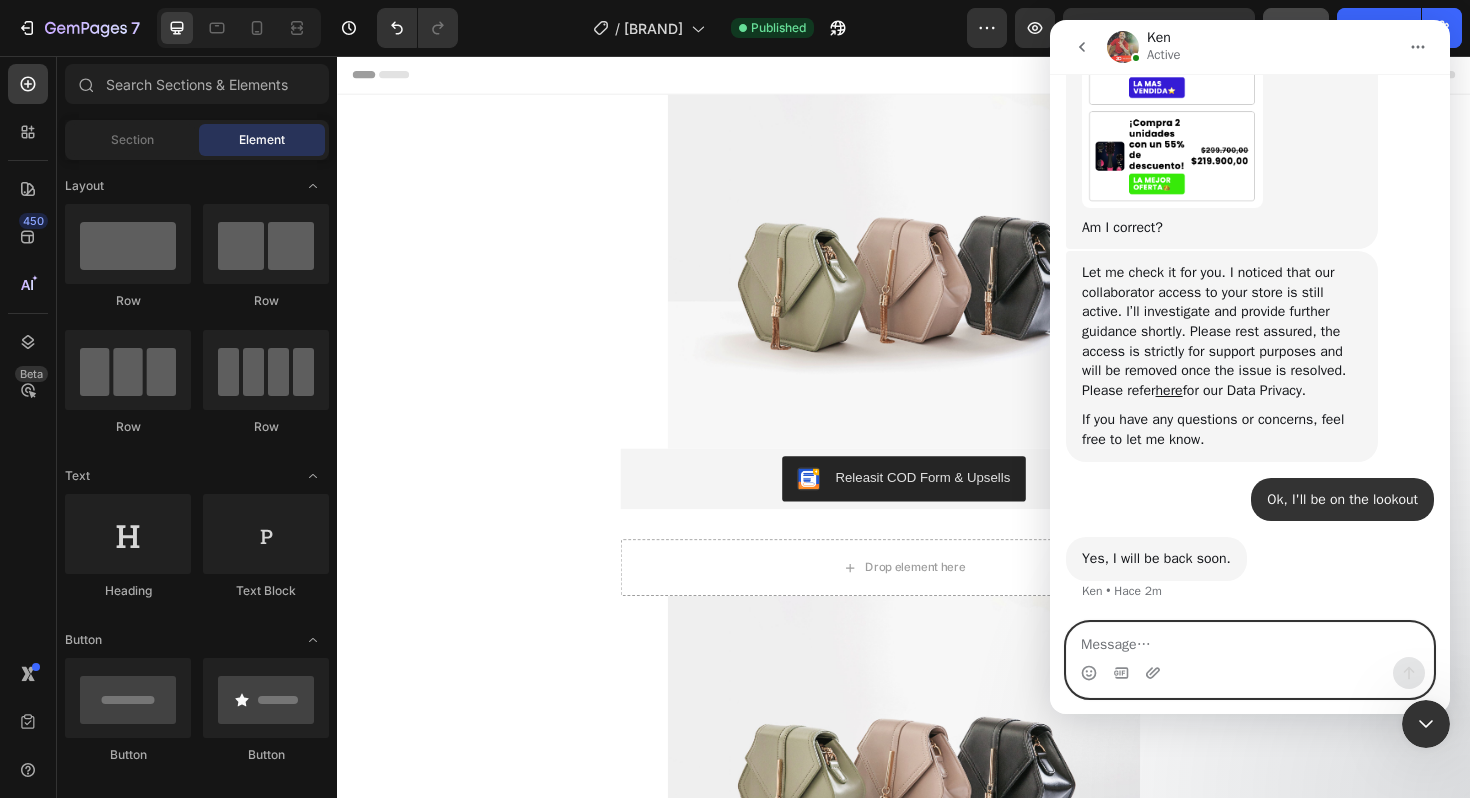 click at bounding box center [1250, 640] 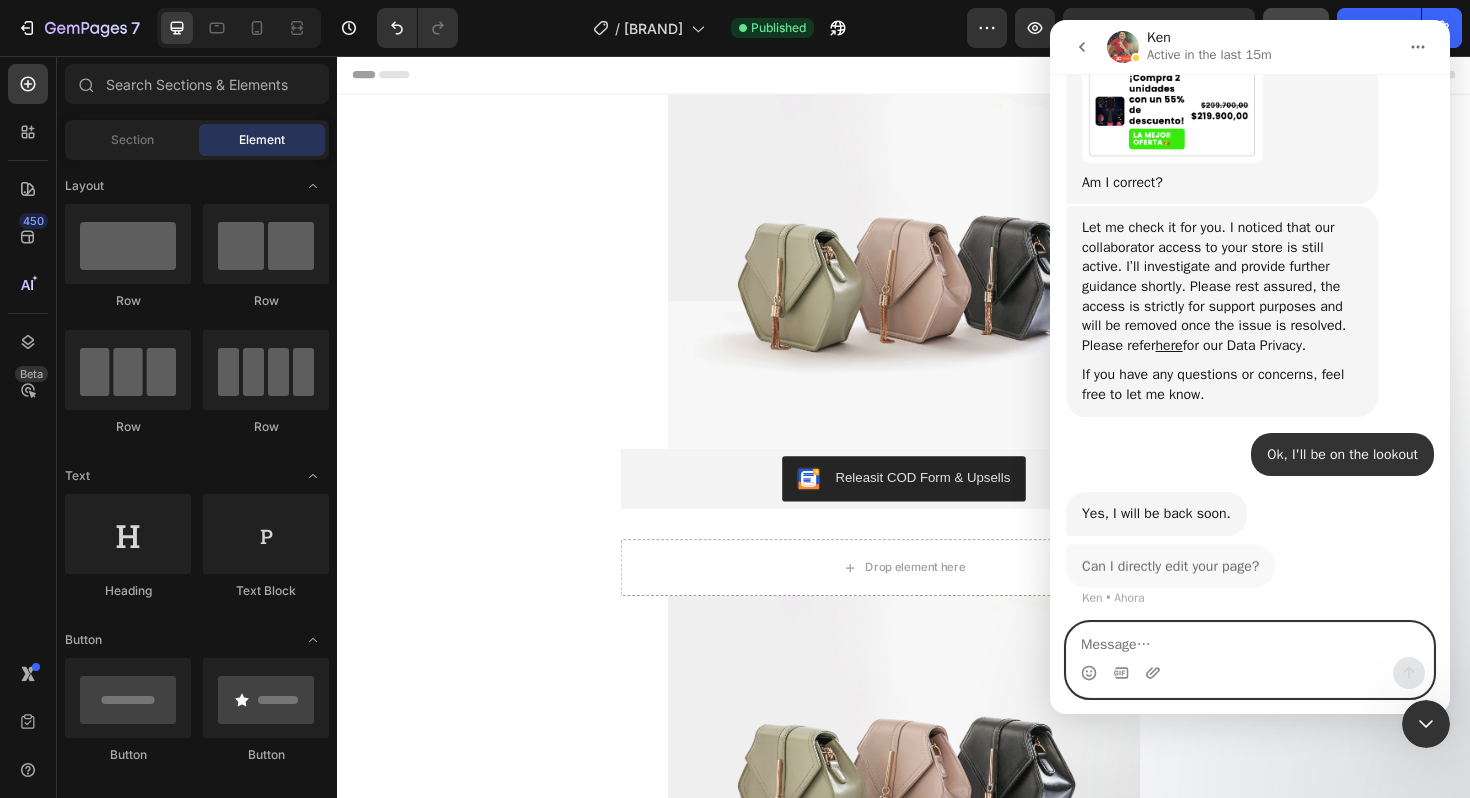scroll, scrollTop: 2235, scrollLeft: 0, axis: vertical 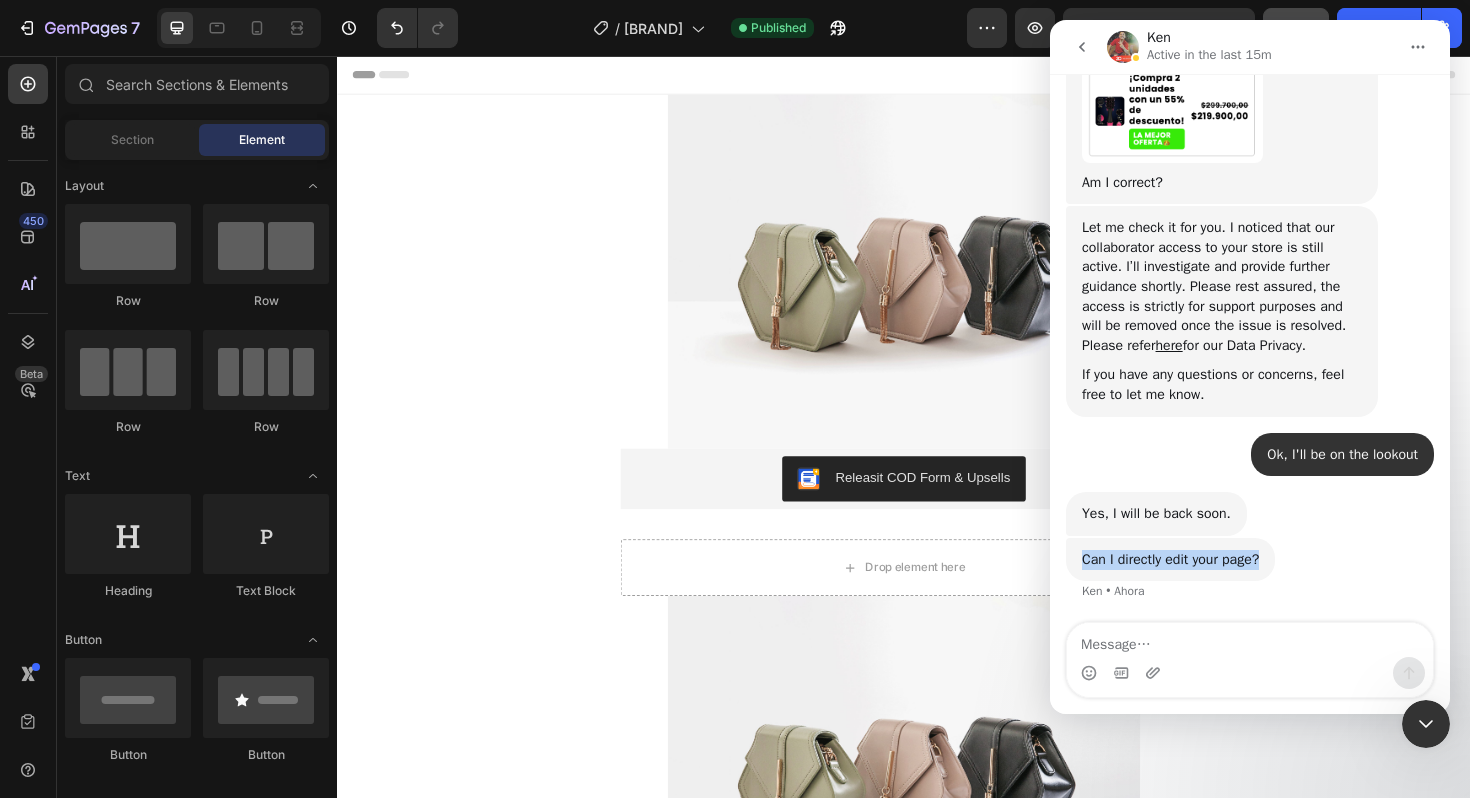 drag, startPoint x: 1083, startPoint y: 555, endPoint x: 1276, endPoint y: 570, distance: 193.58203 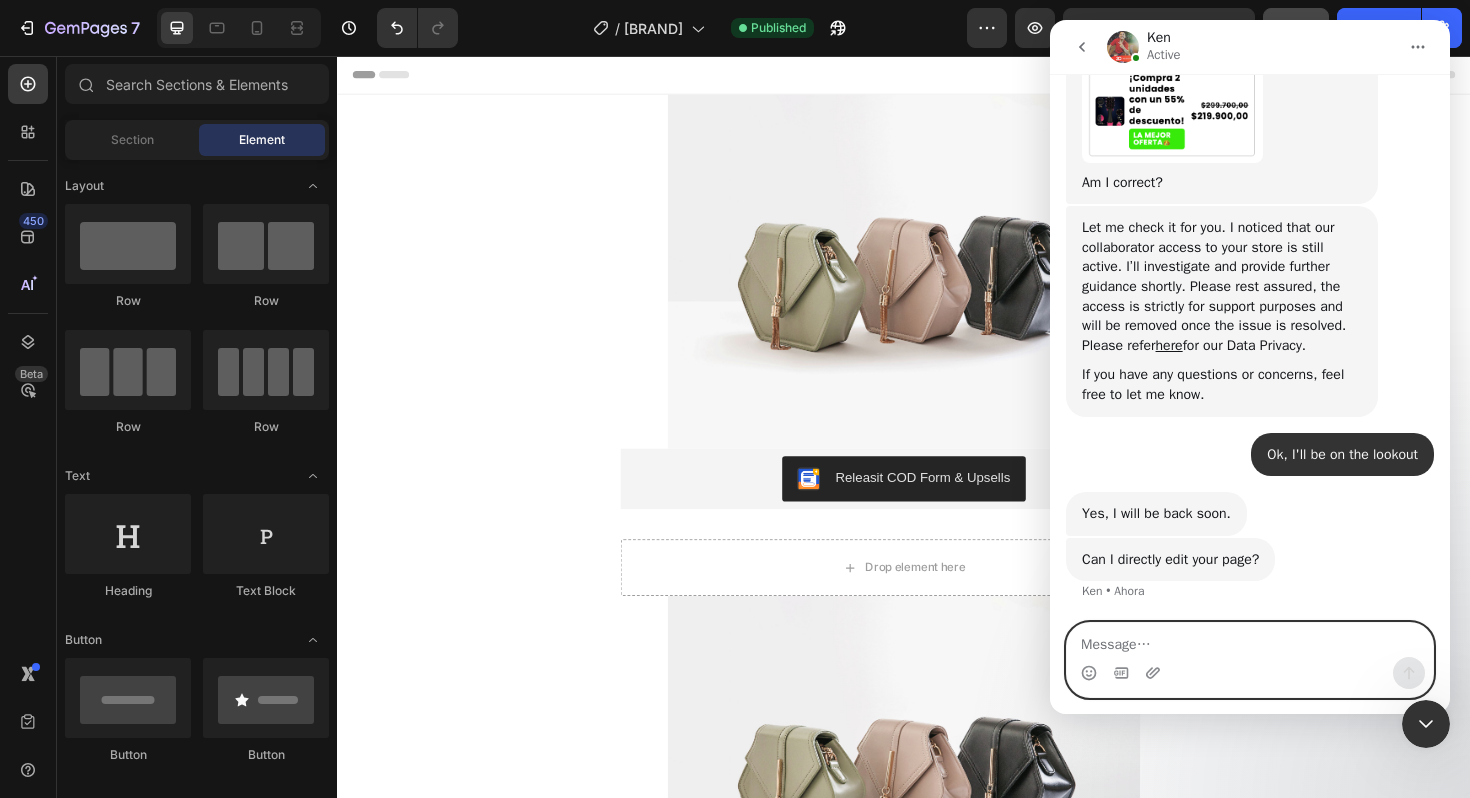 click at bounding box center (1250, 640) 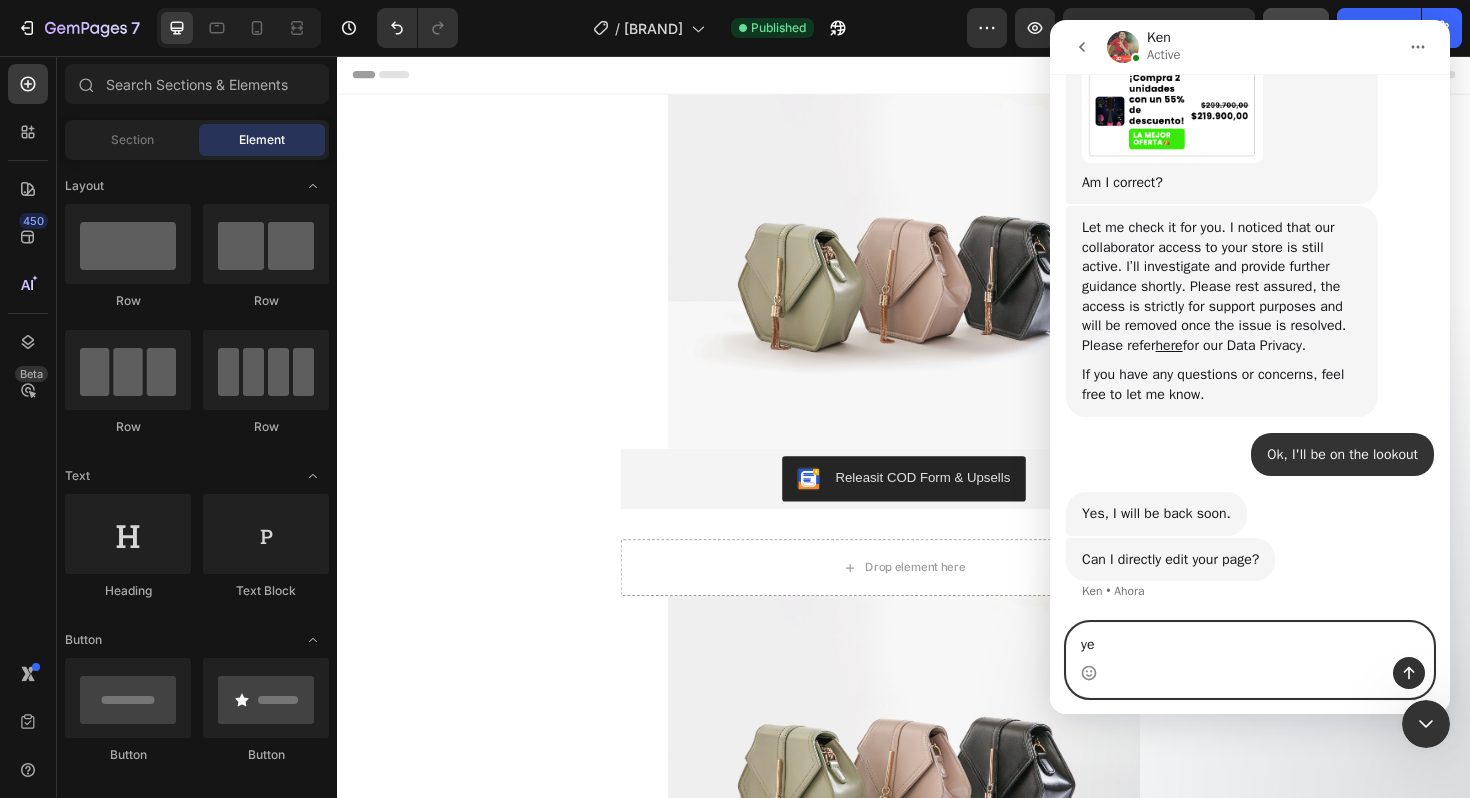 type on "yes" 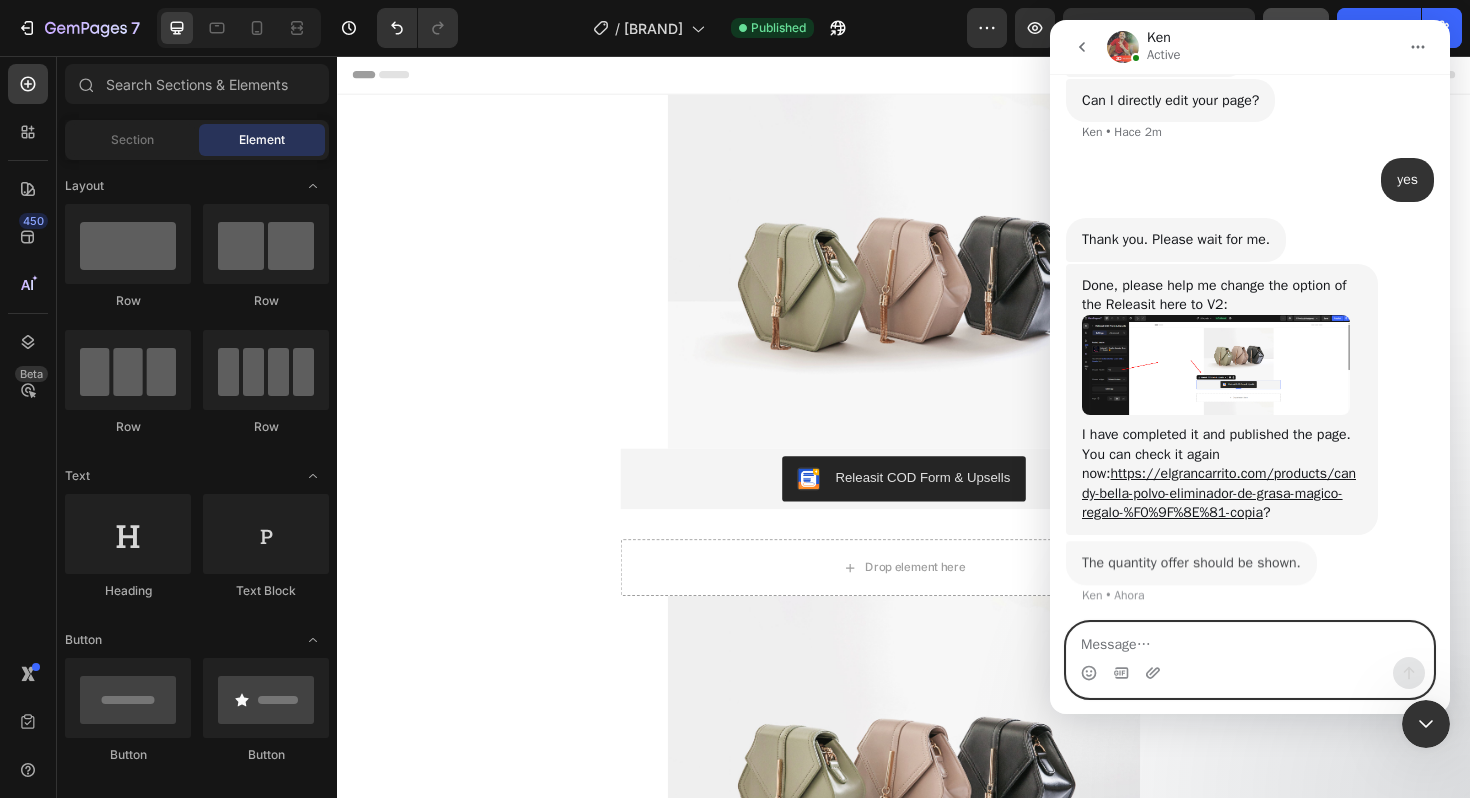 scroll, scrollTop: 2693, scrollLeft: 0, axis: vertical 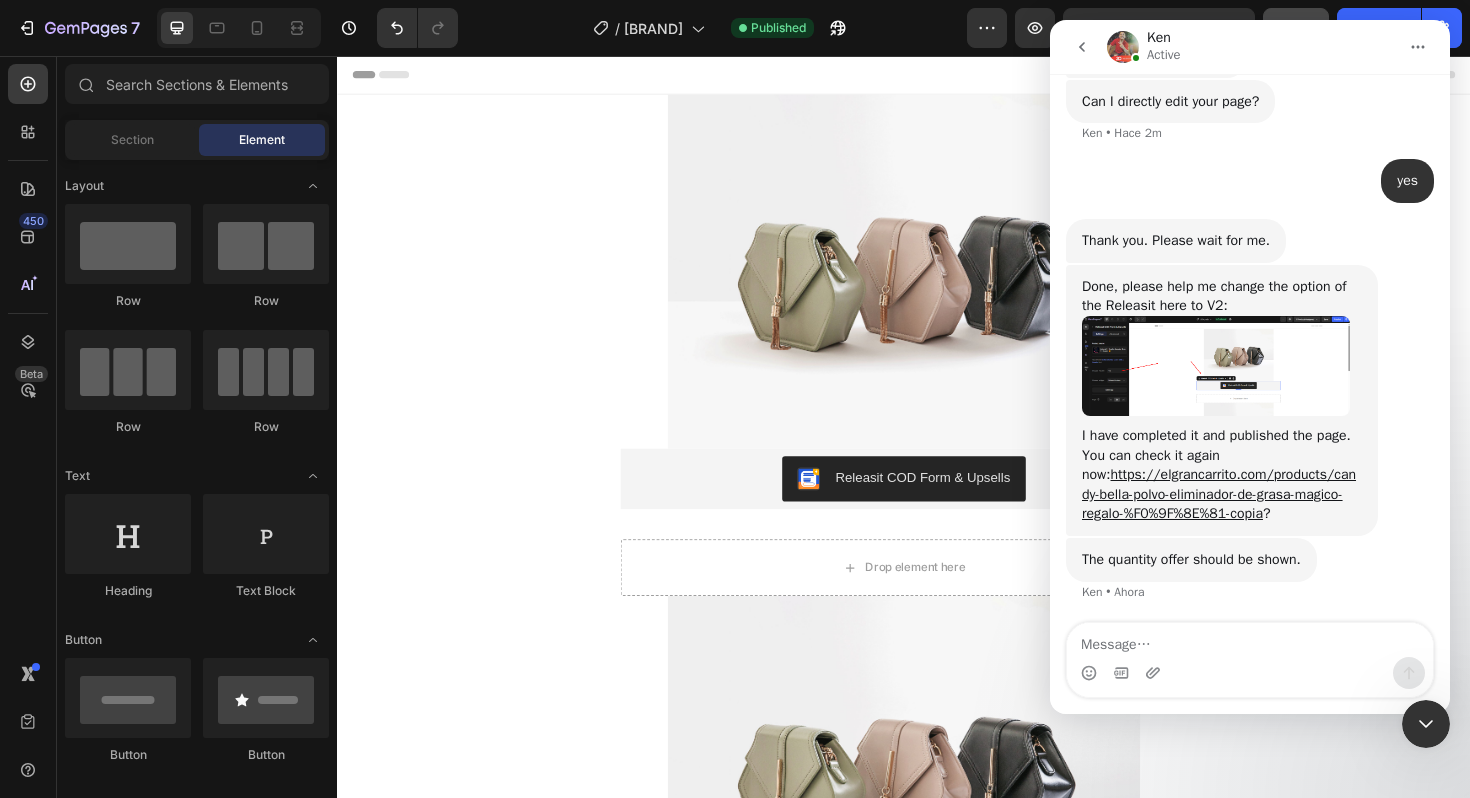 click at bounding box center (1216, 366) 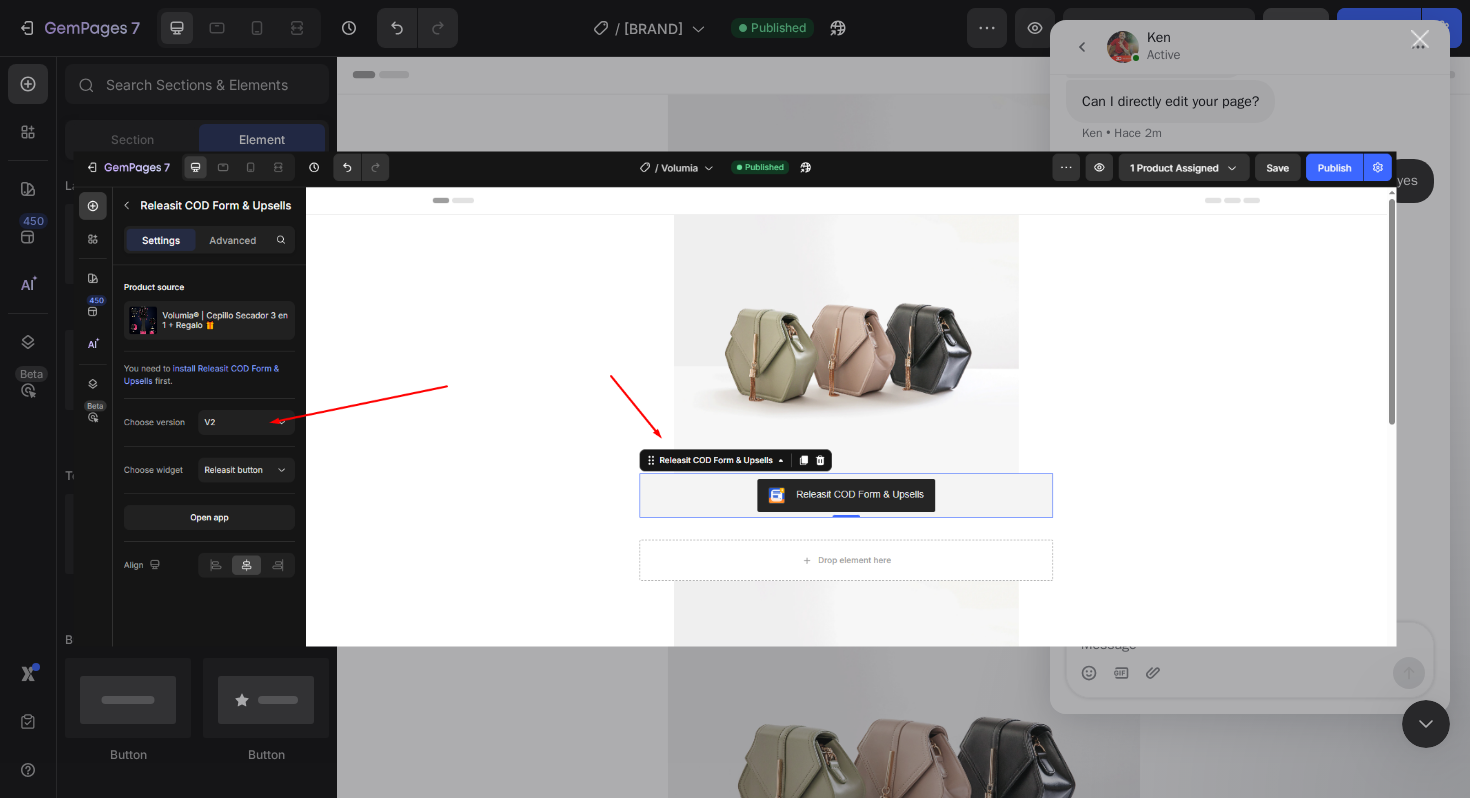 scroll, scrollTop: 0, scrollLeft: 0, axis: both 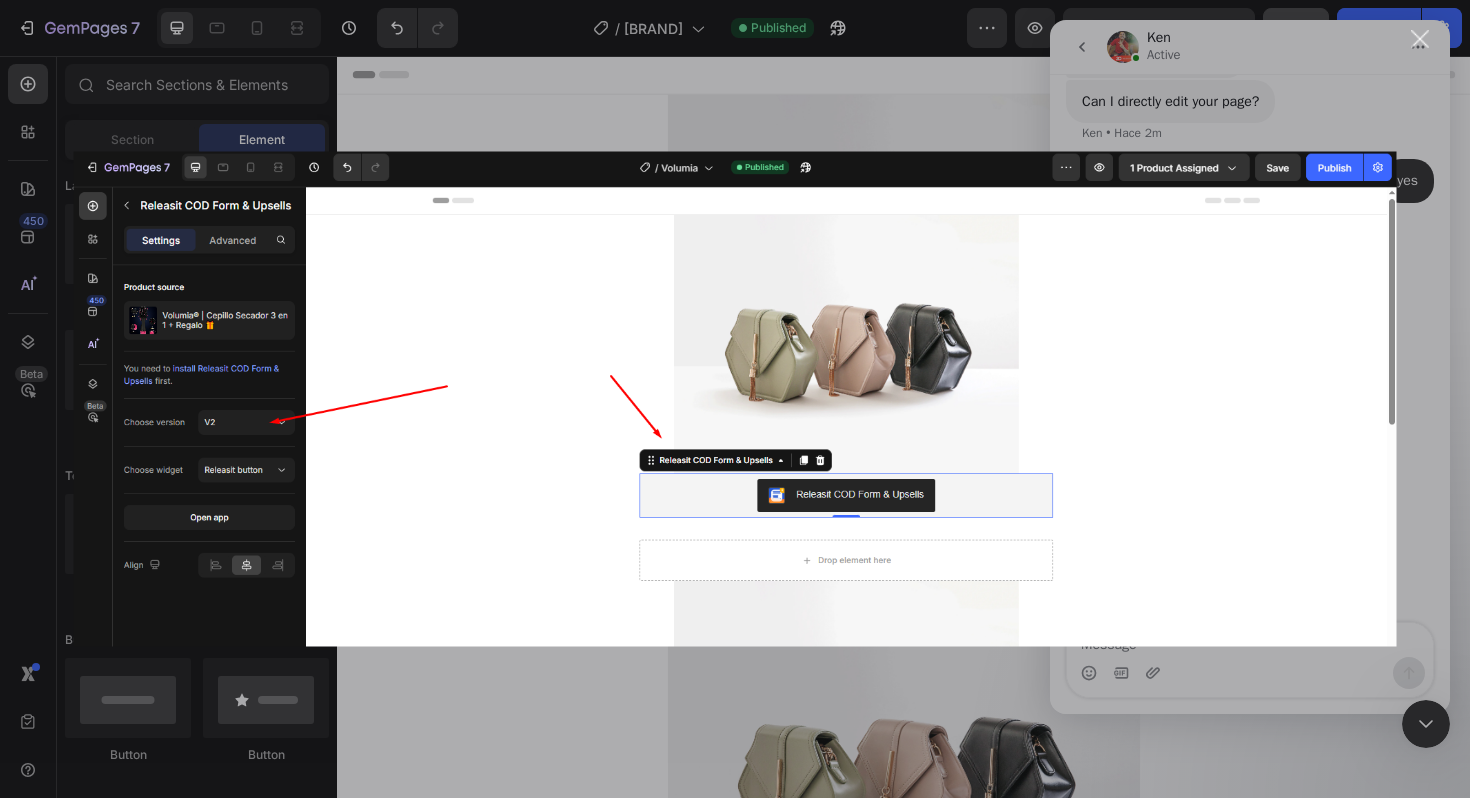 click at bounding box center (1420, 39) 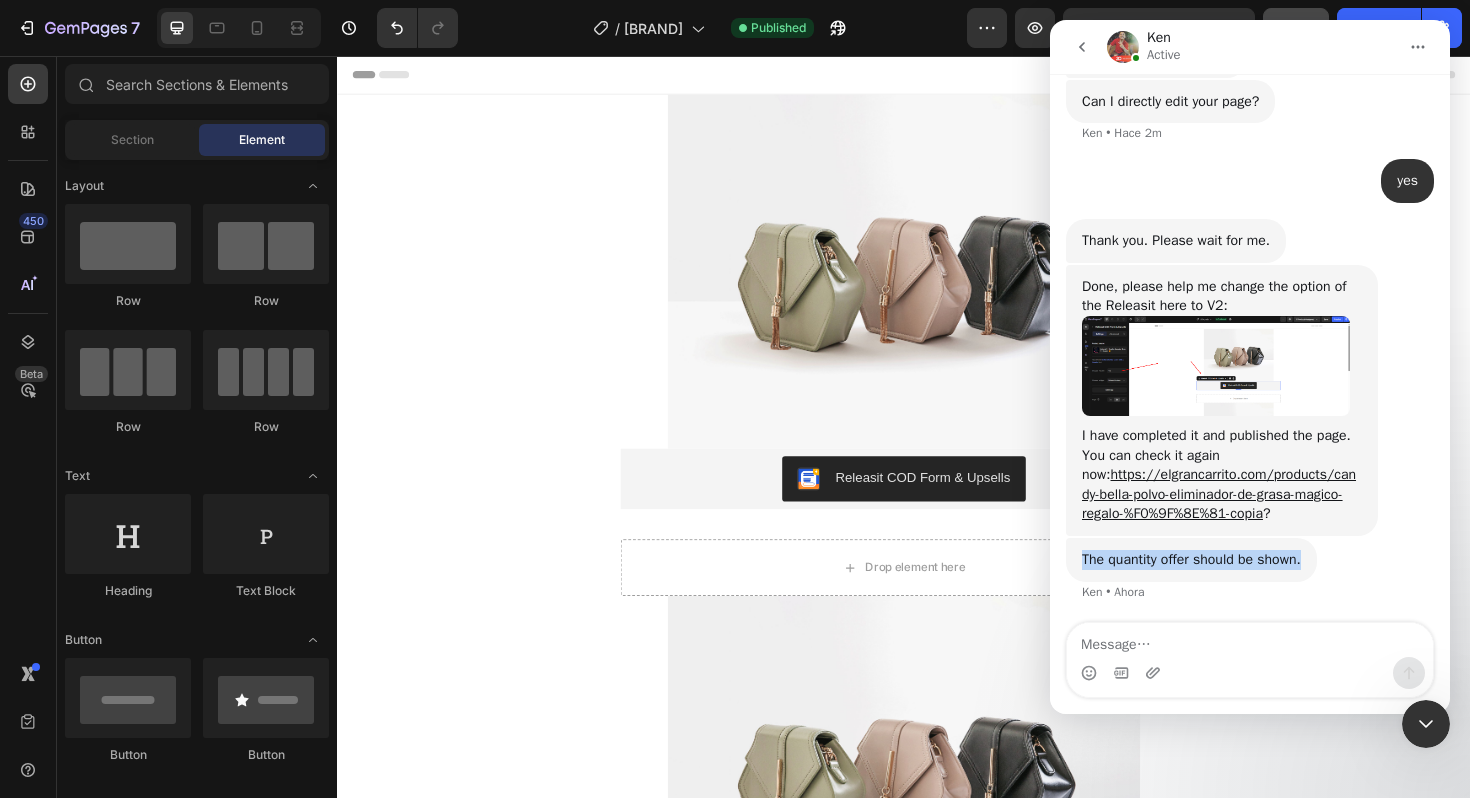 drag, startPoint x: 1084, startPoint y: 561, endPoint x: 1285, endPoint y: 571, distance: 201.2486 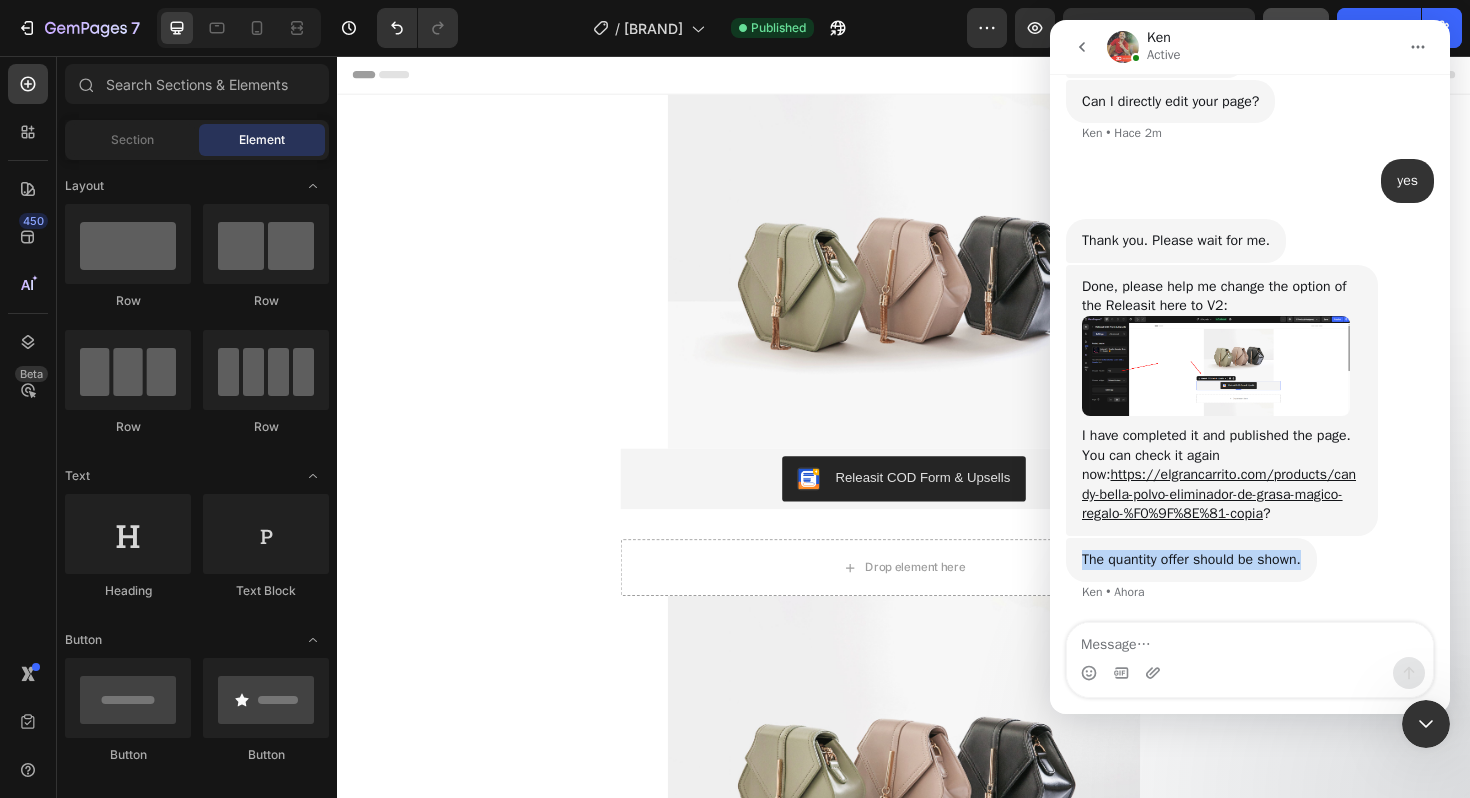 click on "Done, please help me change the option of the Releasit here to V2: I have completed it and published the page. You can check it again now: https://elgrancarrito.com/products/candy-bella-polvo-eliminador-de-grasa-magico-regalo-%F0%9F%8E%81-copia [FIRST] • Ahora" at bounding box center [1250, 401] 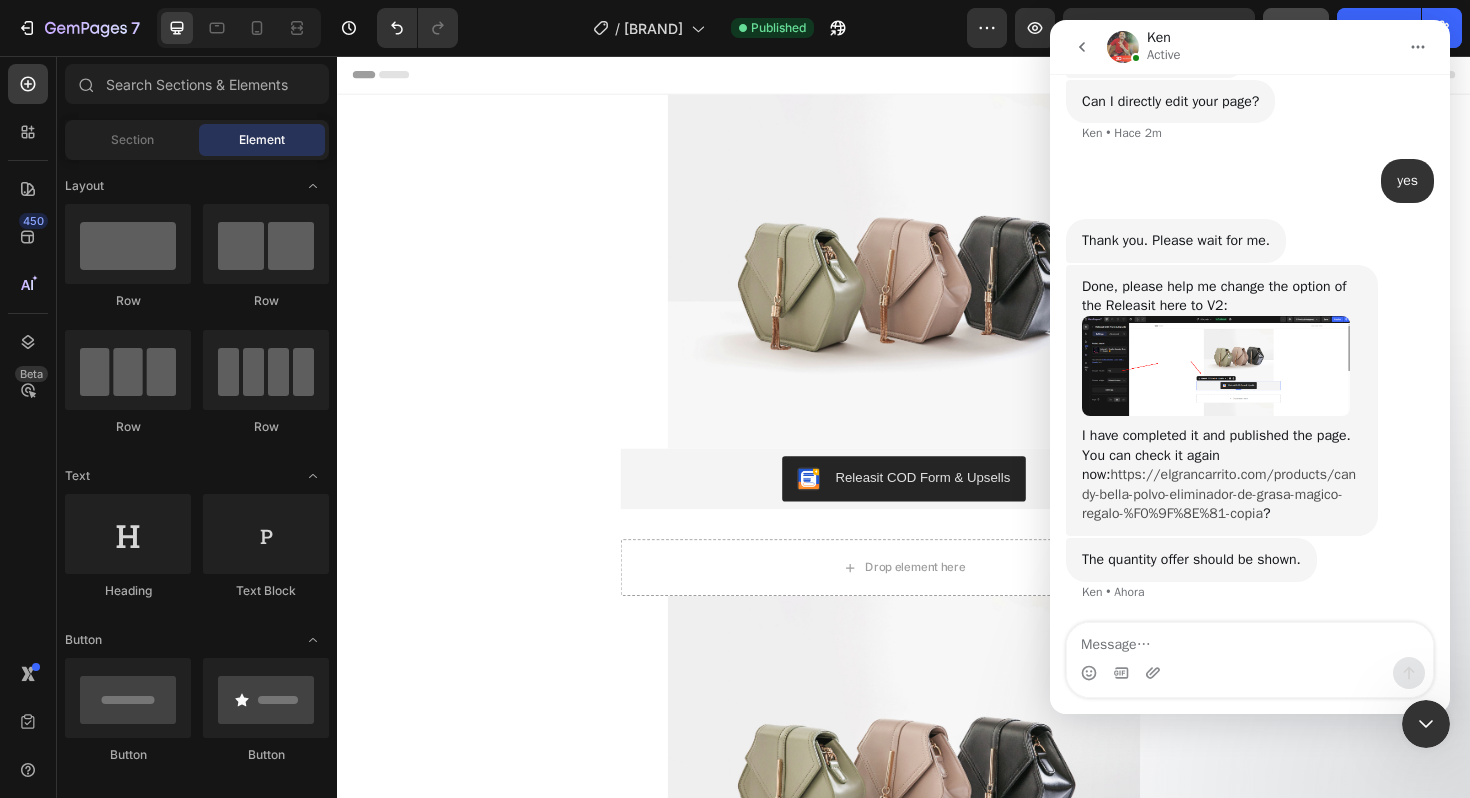 click on "https://elgrancarrito.com/products/candy-bella-polvo-eliminador-de-grasa-magico-regalo-%F0%9F%8E%81-copia" at bounding box center [1219, 494] 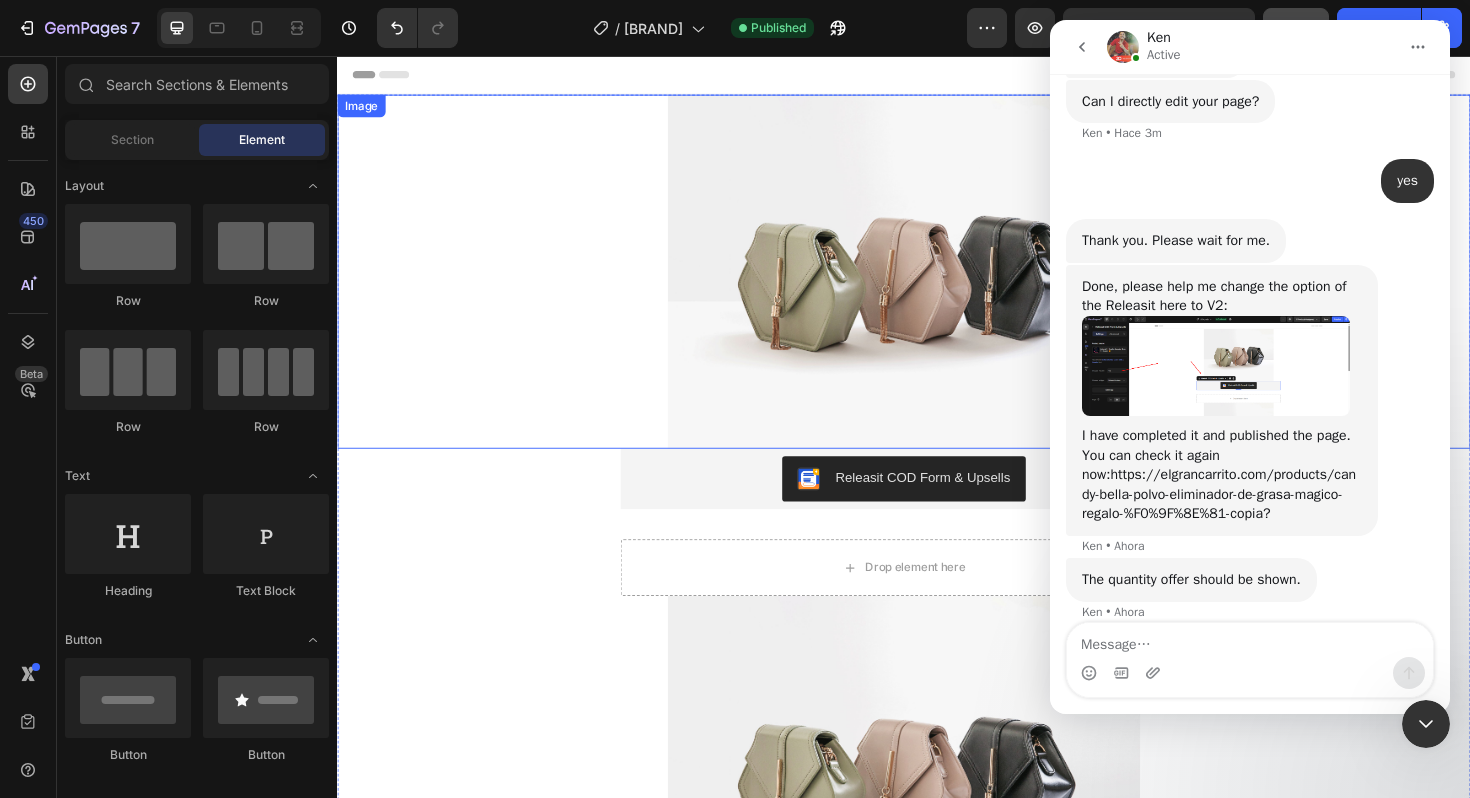 scroll, scrollTop: 2713, scrollLeft: 0, axis: vertical 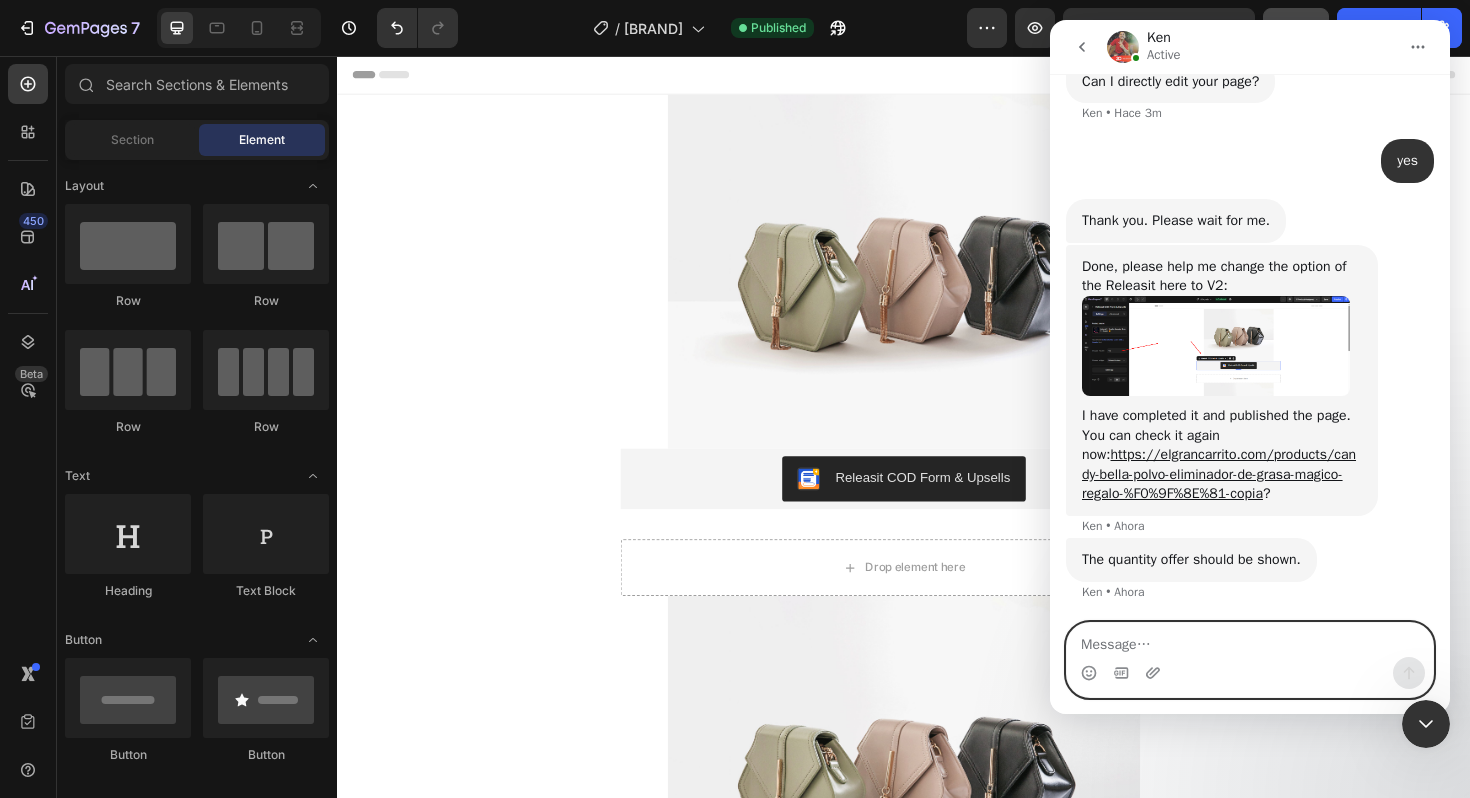 click at bounding box center (1250, 640) 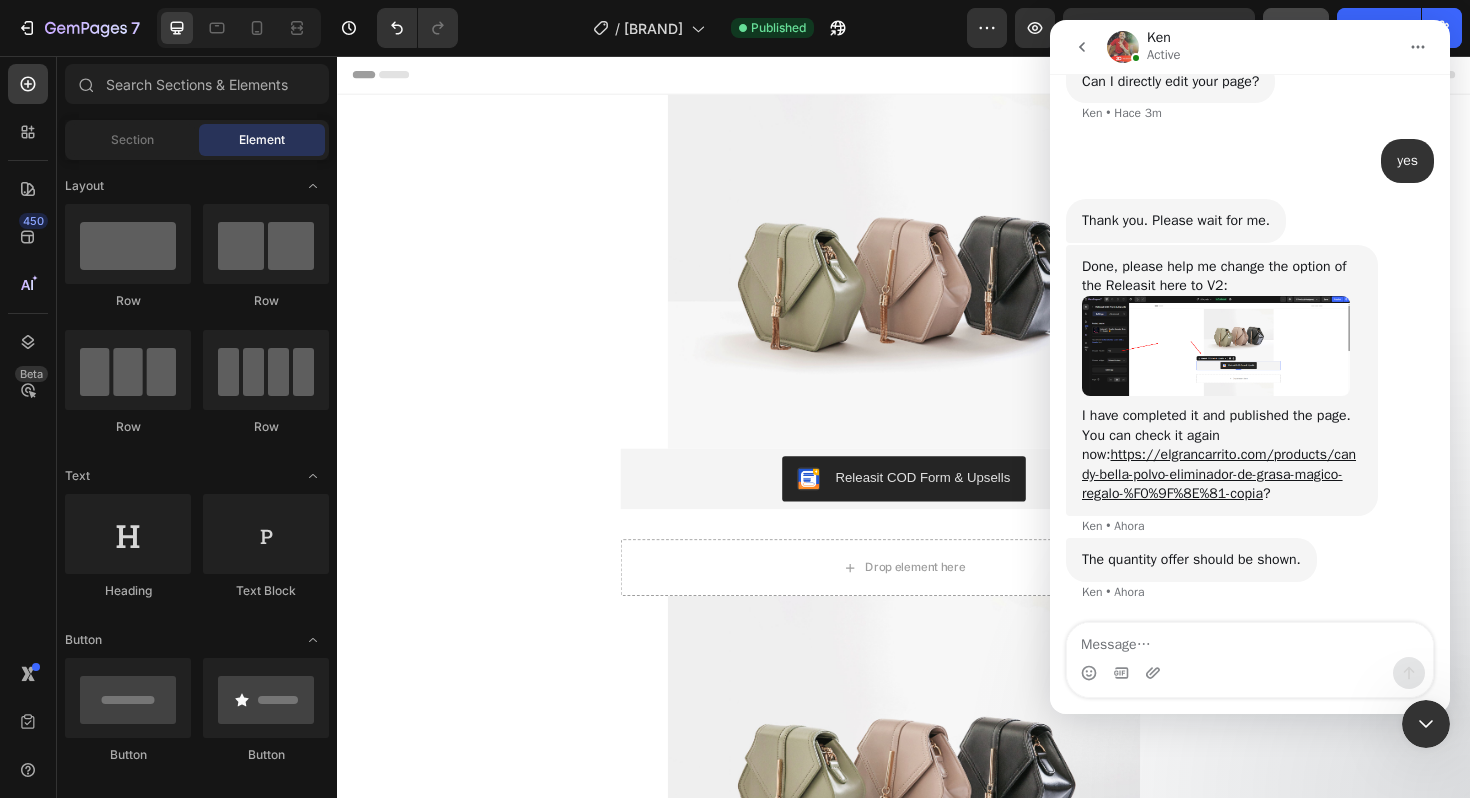 click on "The quantity offer should be shown. [FIRST] • Ahora" at bounding box center (1191, 560) 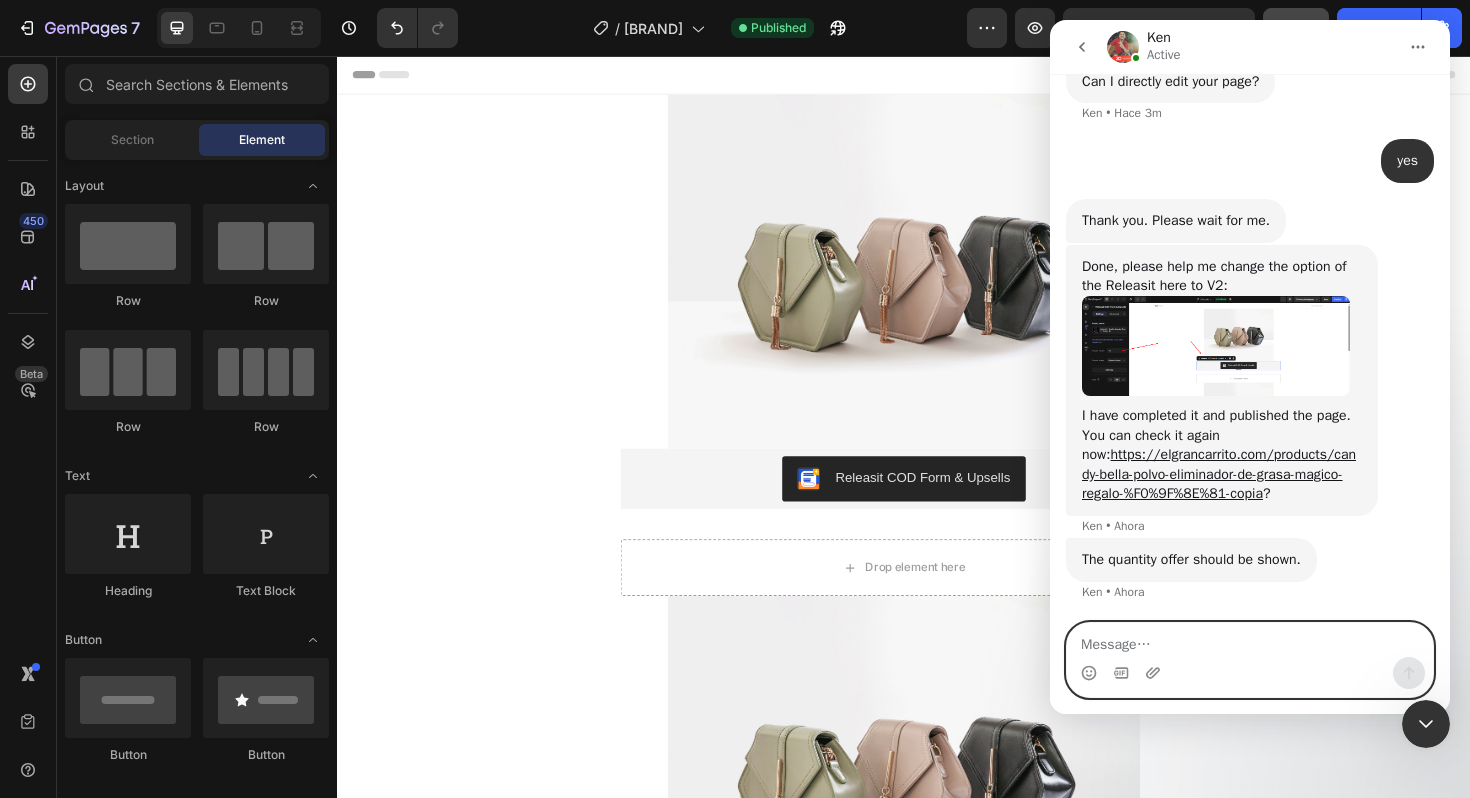 click at bounding box center (1250, 640) 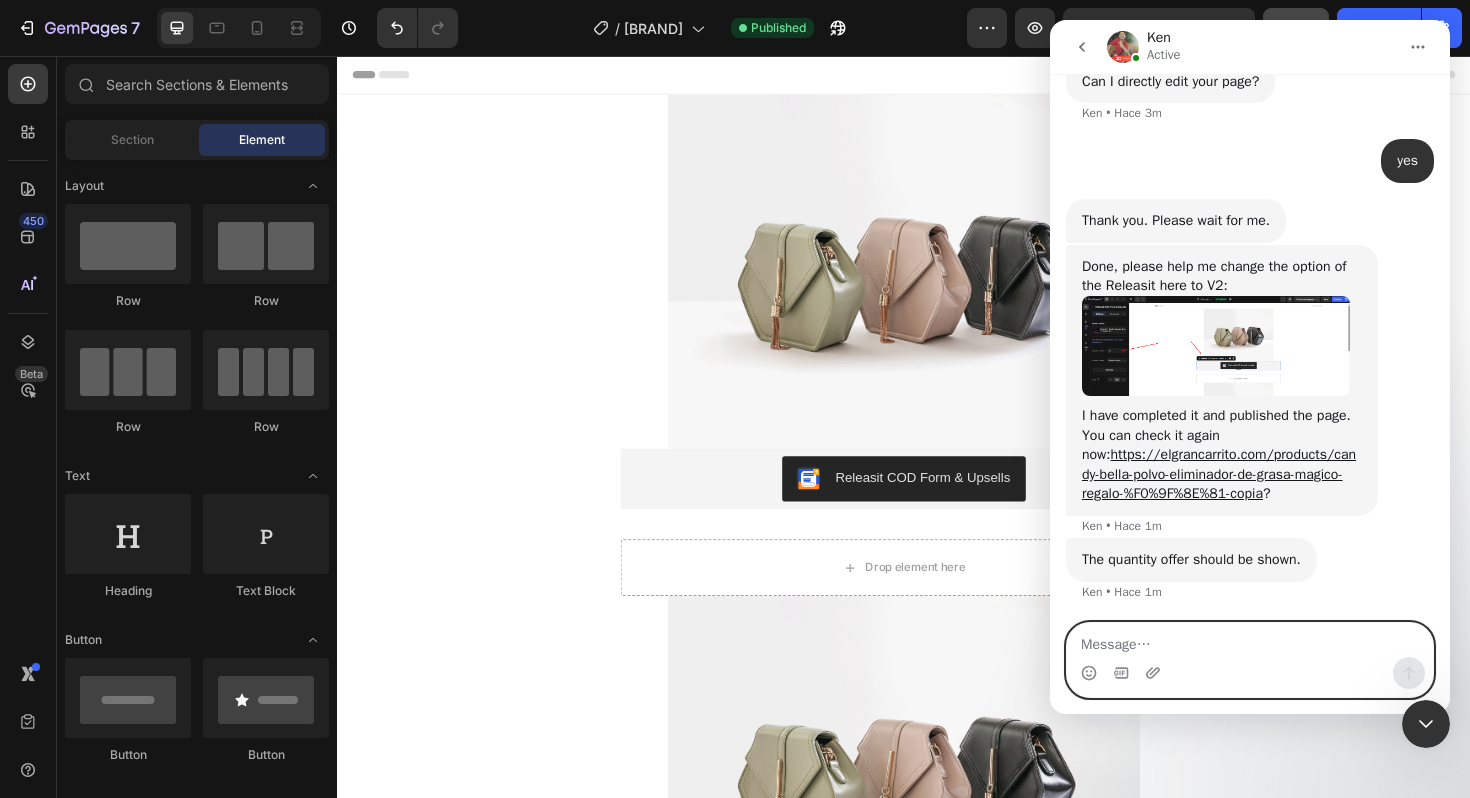 paste on "Done, thank you very much" 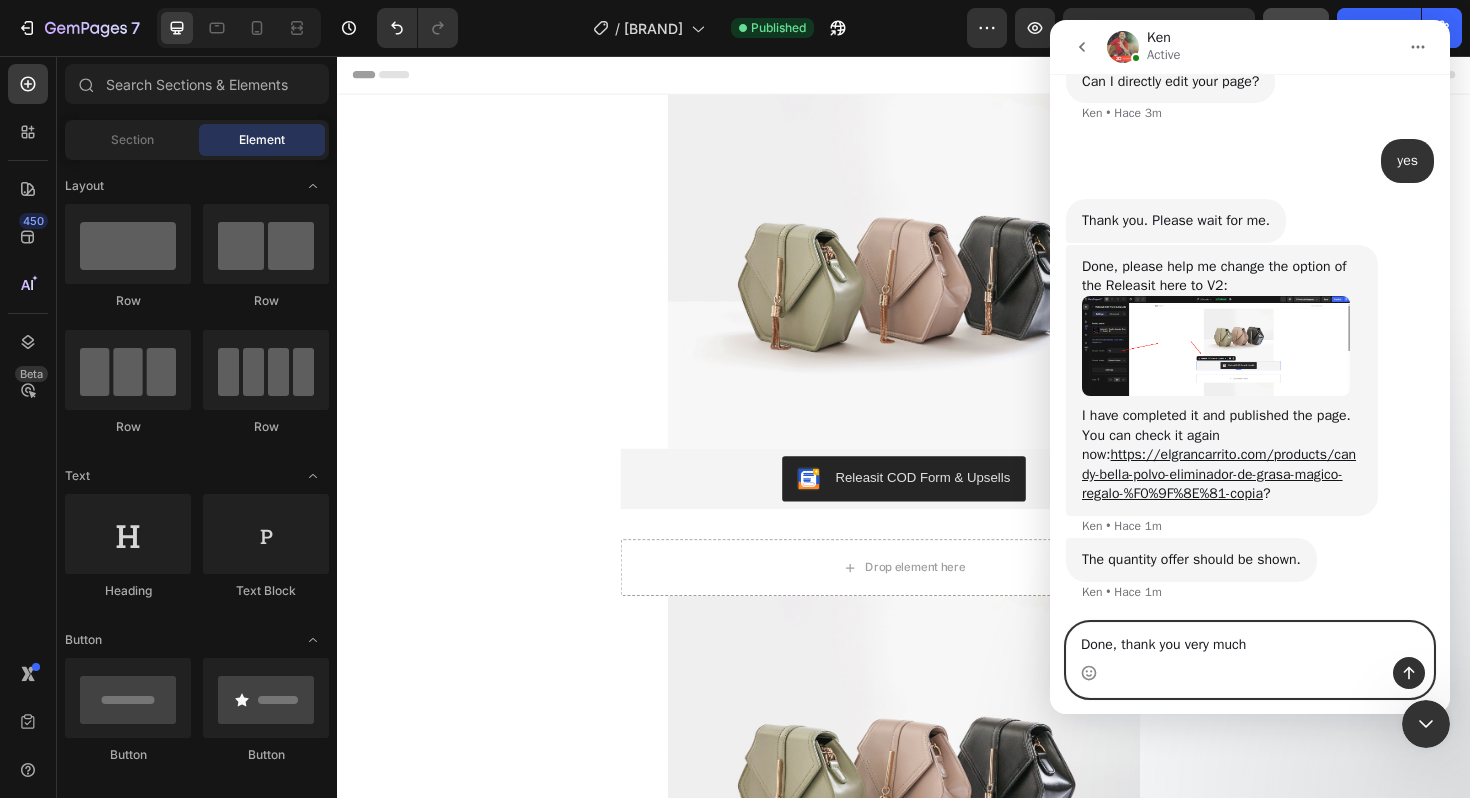 click on "Done, thank you very much" at bounding box center (1250, 640) 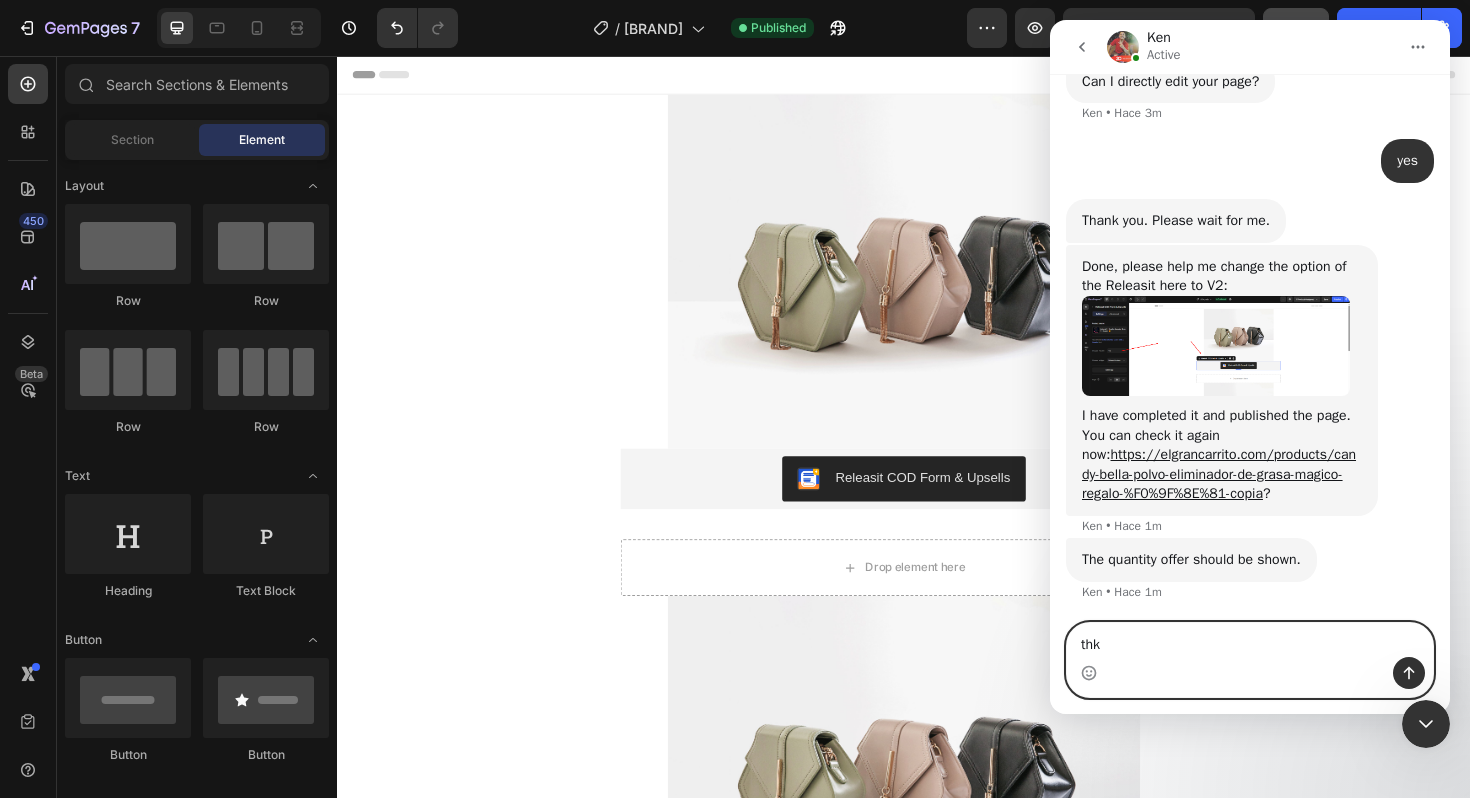 type on "thks" 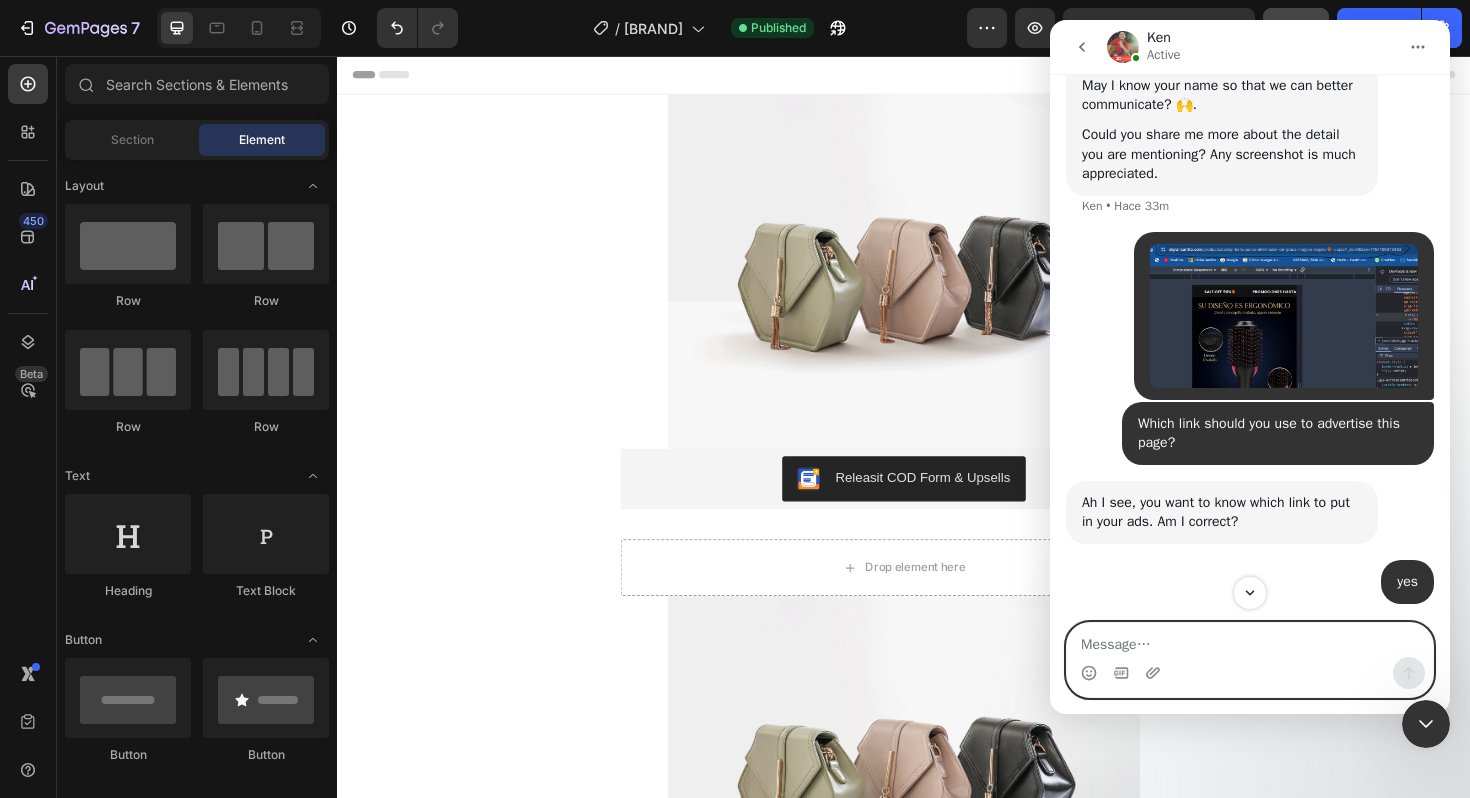 scroll, scrollTop: 637, scrollLeft: 0, axis: vertical 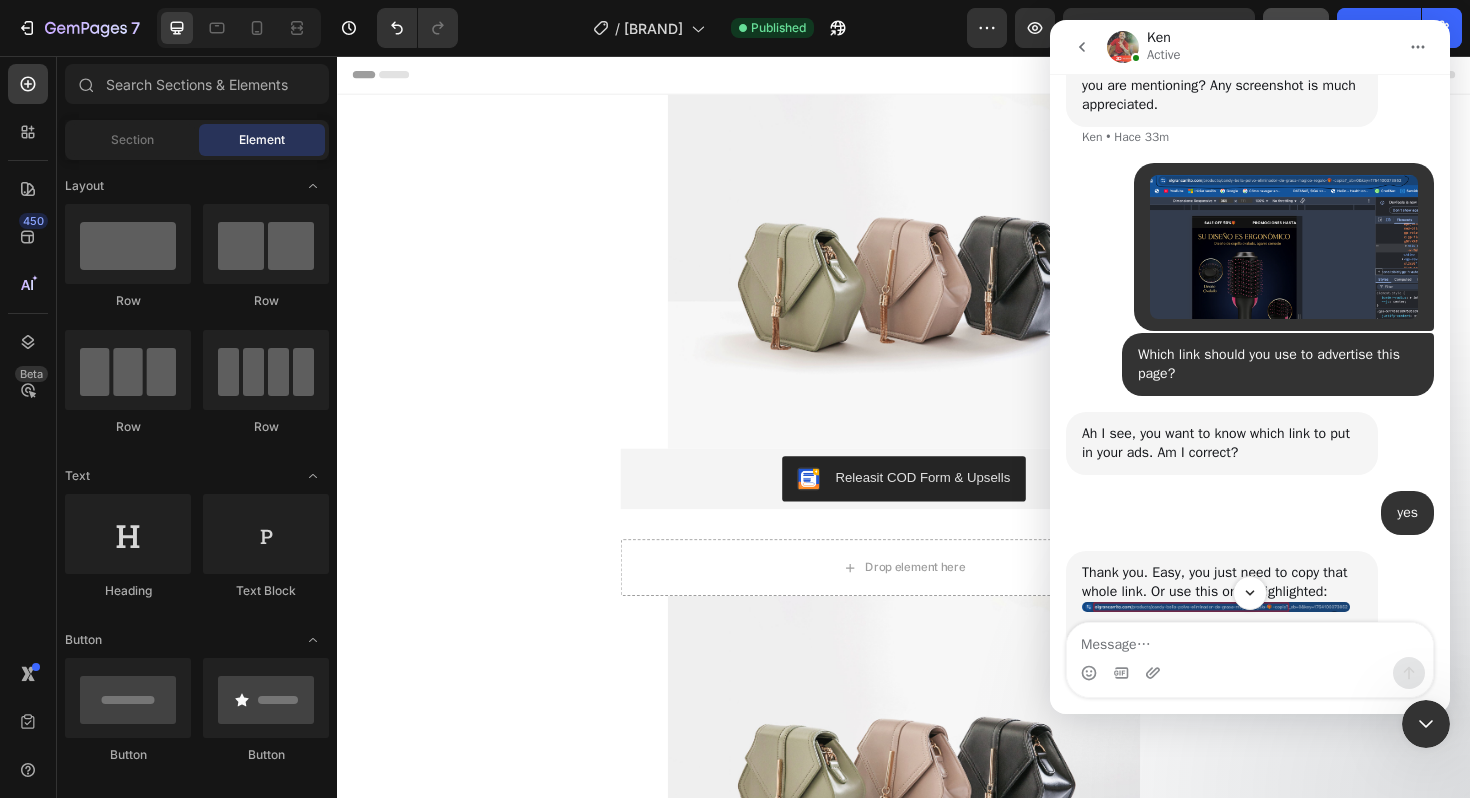 click at bounding box center [1284, 247] 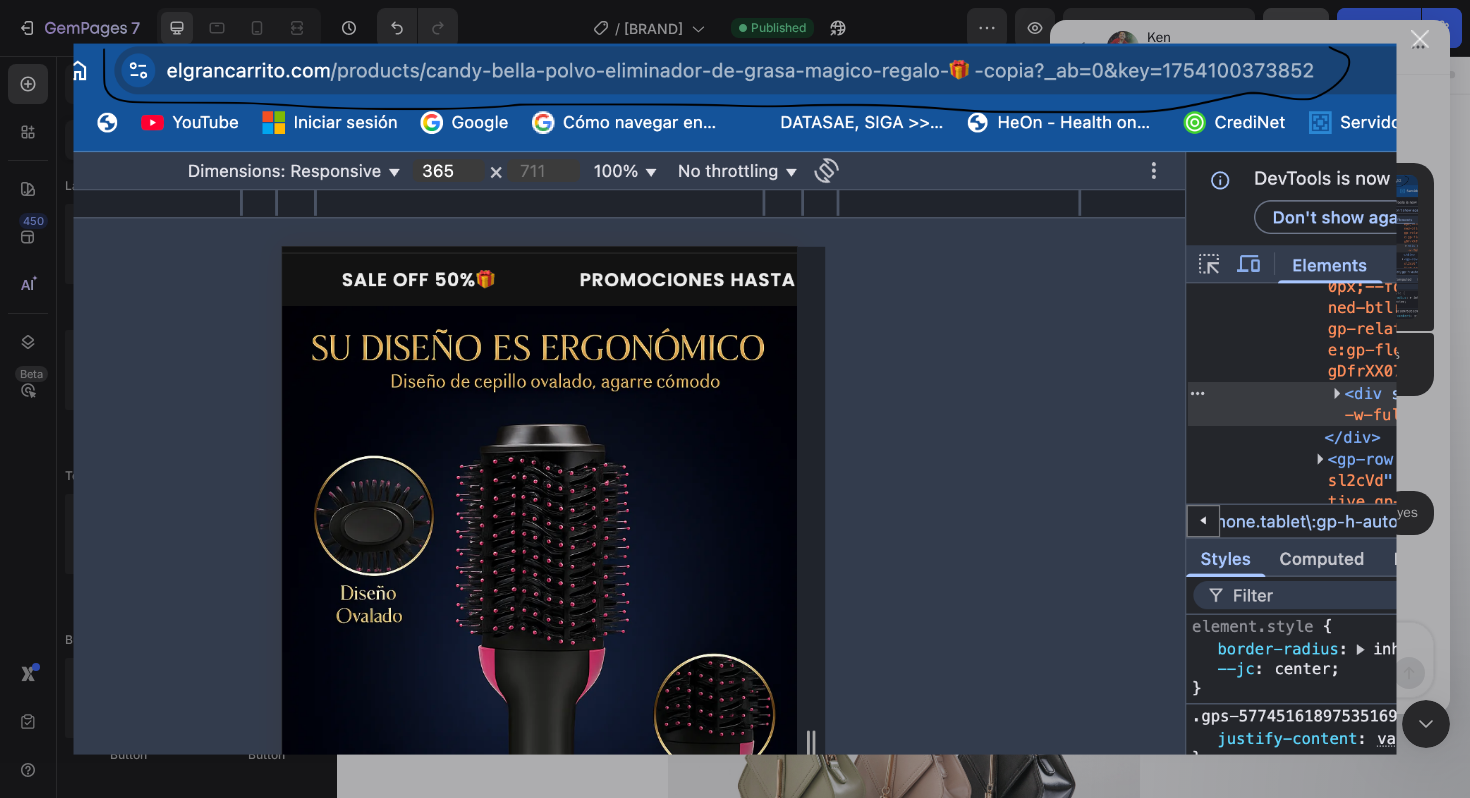 scroll, scrollTop: 0, scrollLeft: 0, axis: both 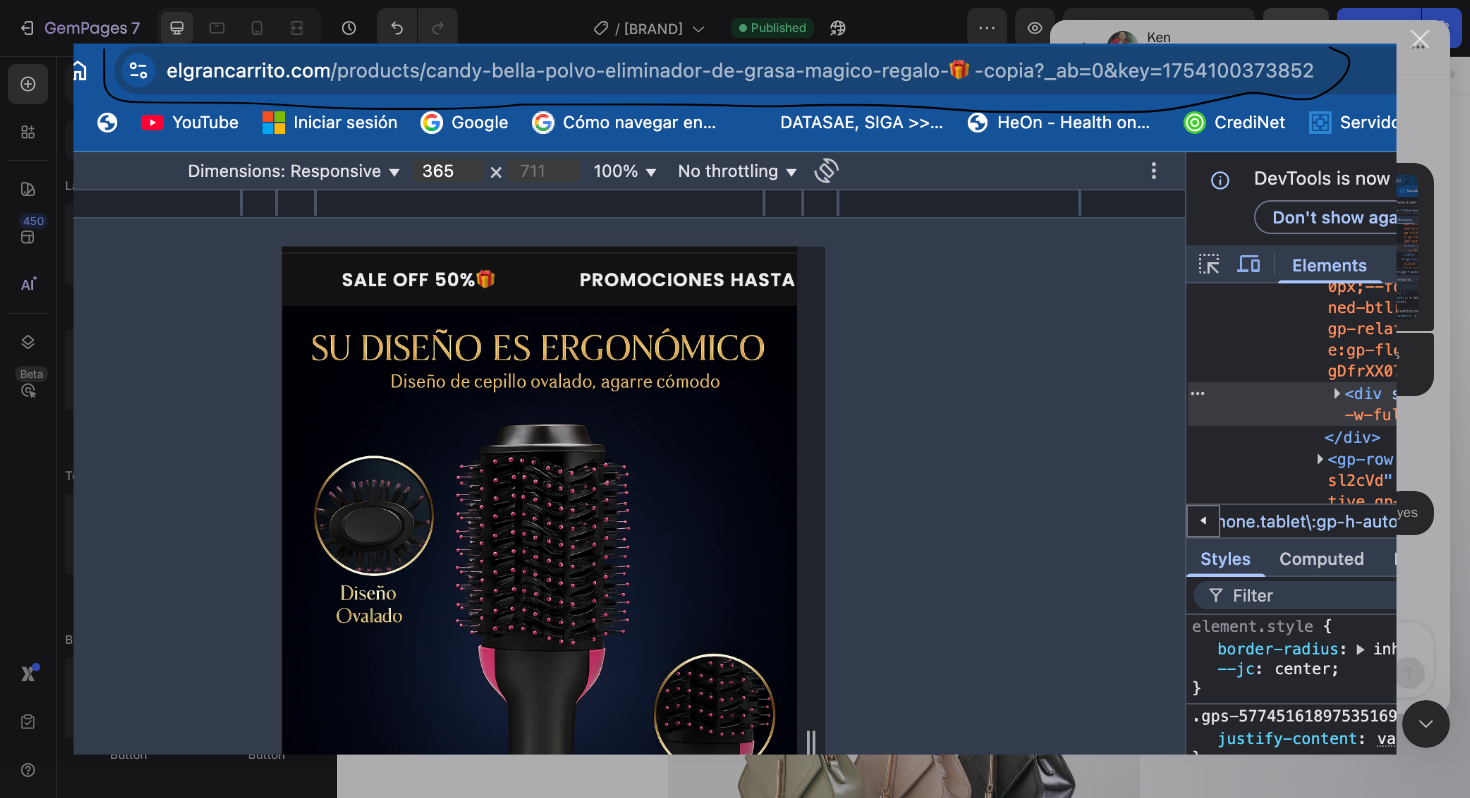 click at bounding box center [1420, 39] 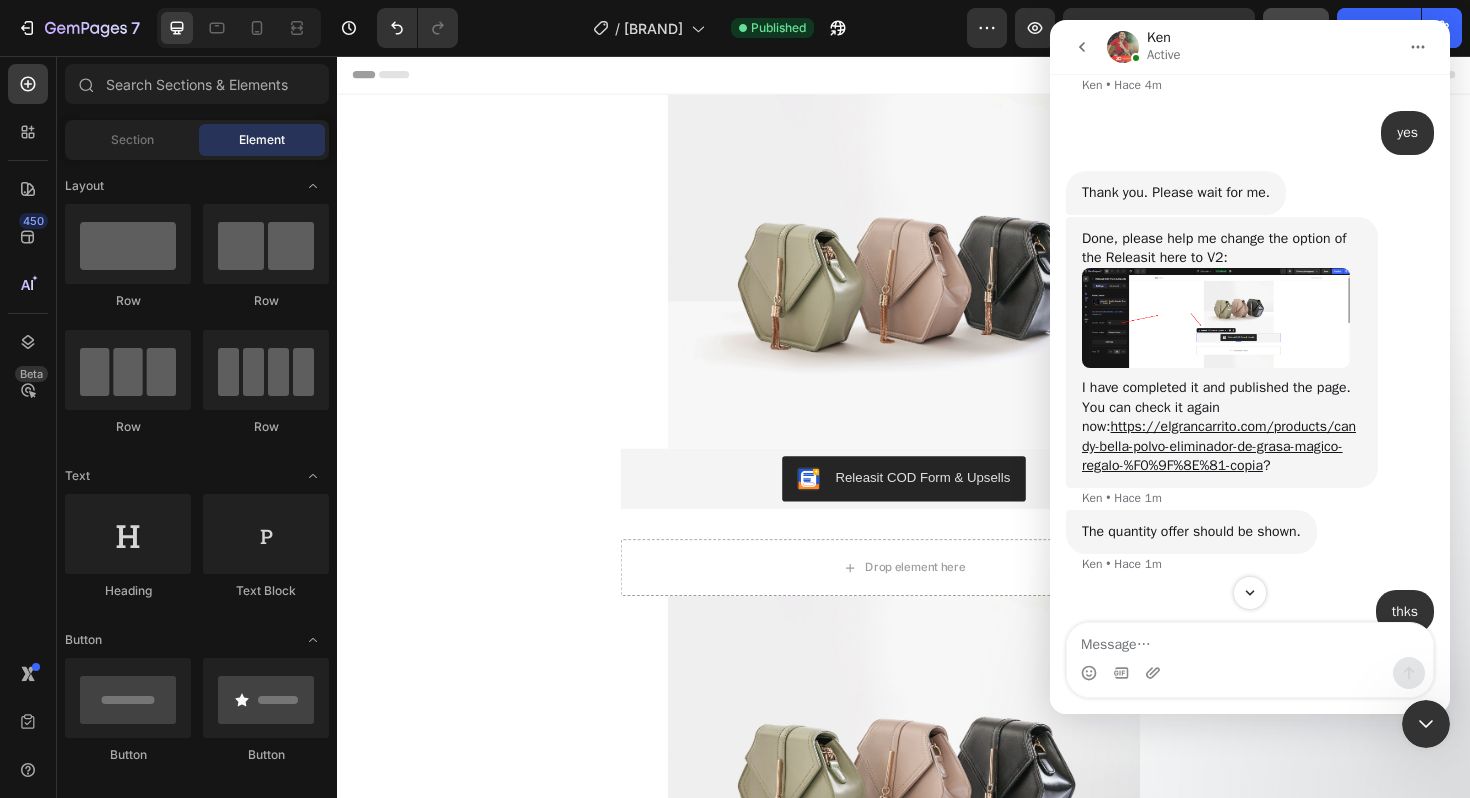 scroll, scrollTop: 2755, scrollLeft: 0, axis: vertical 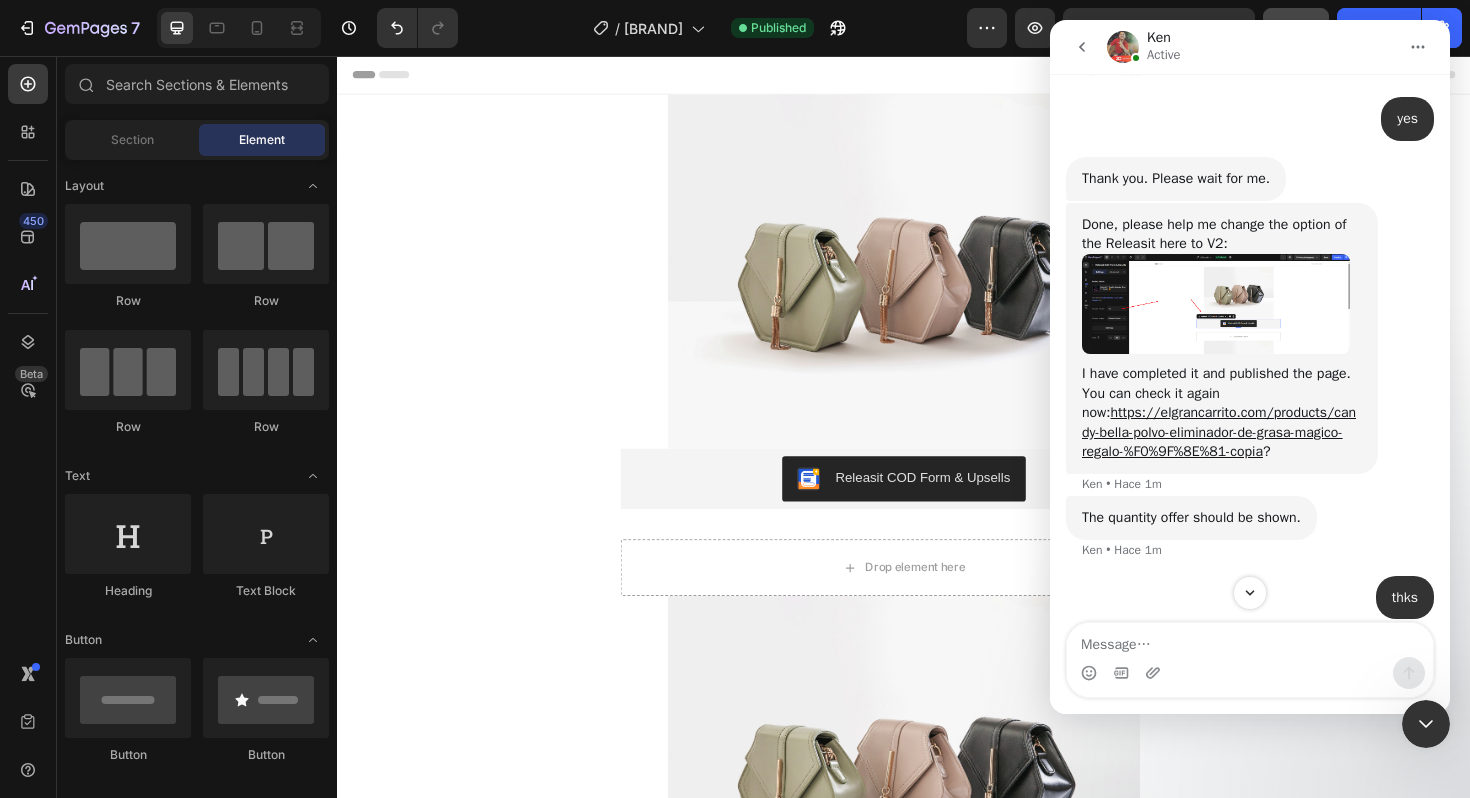 click at bounding box center (1216, 304) 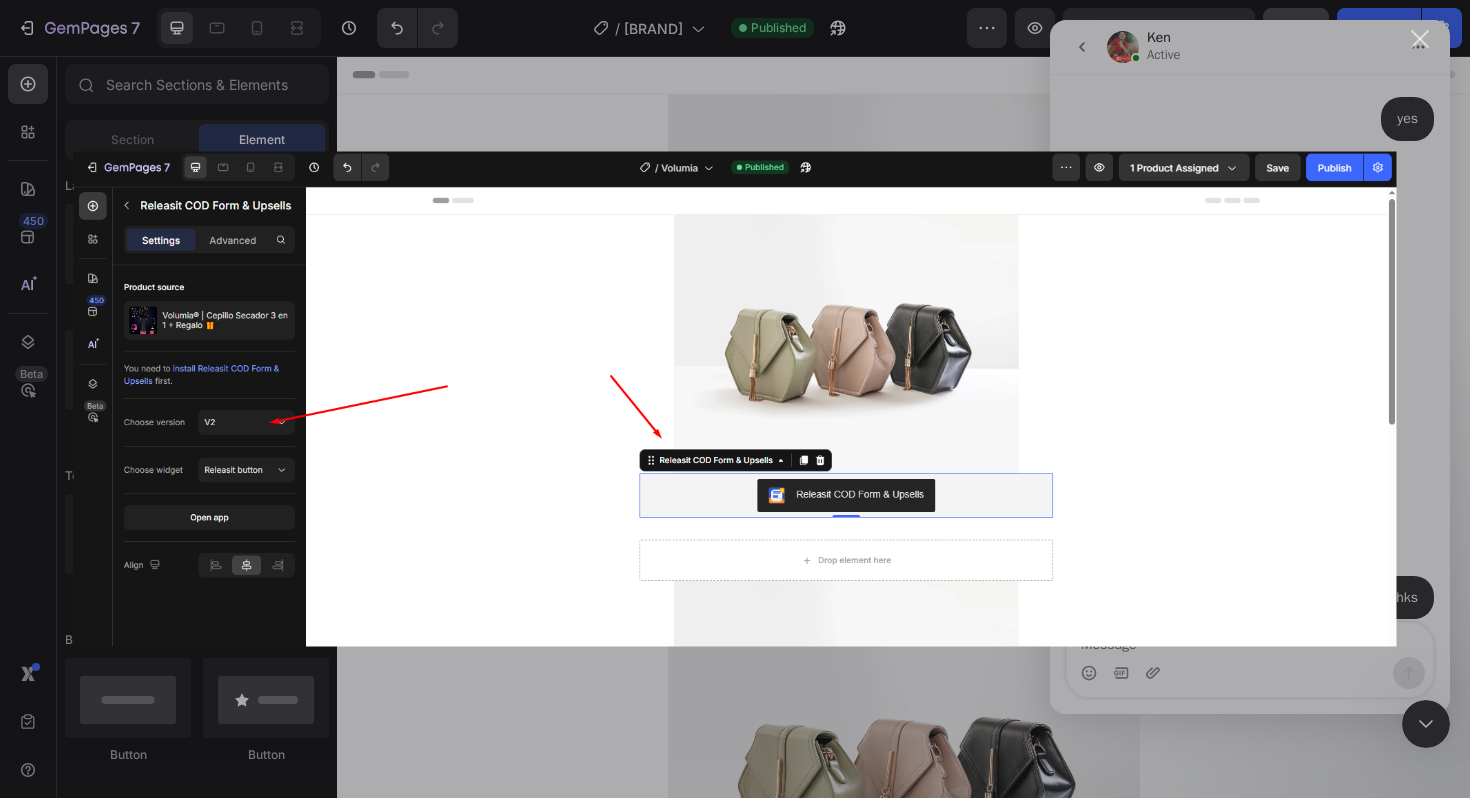 scroll, scrollTop: 0, scrollLeft: 0, axis: both 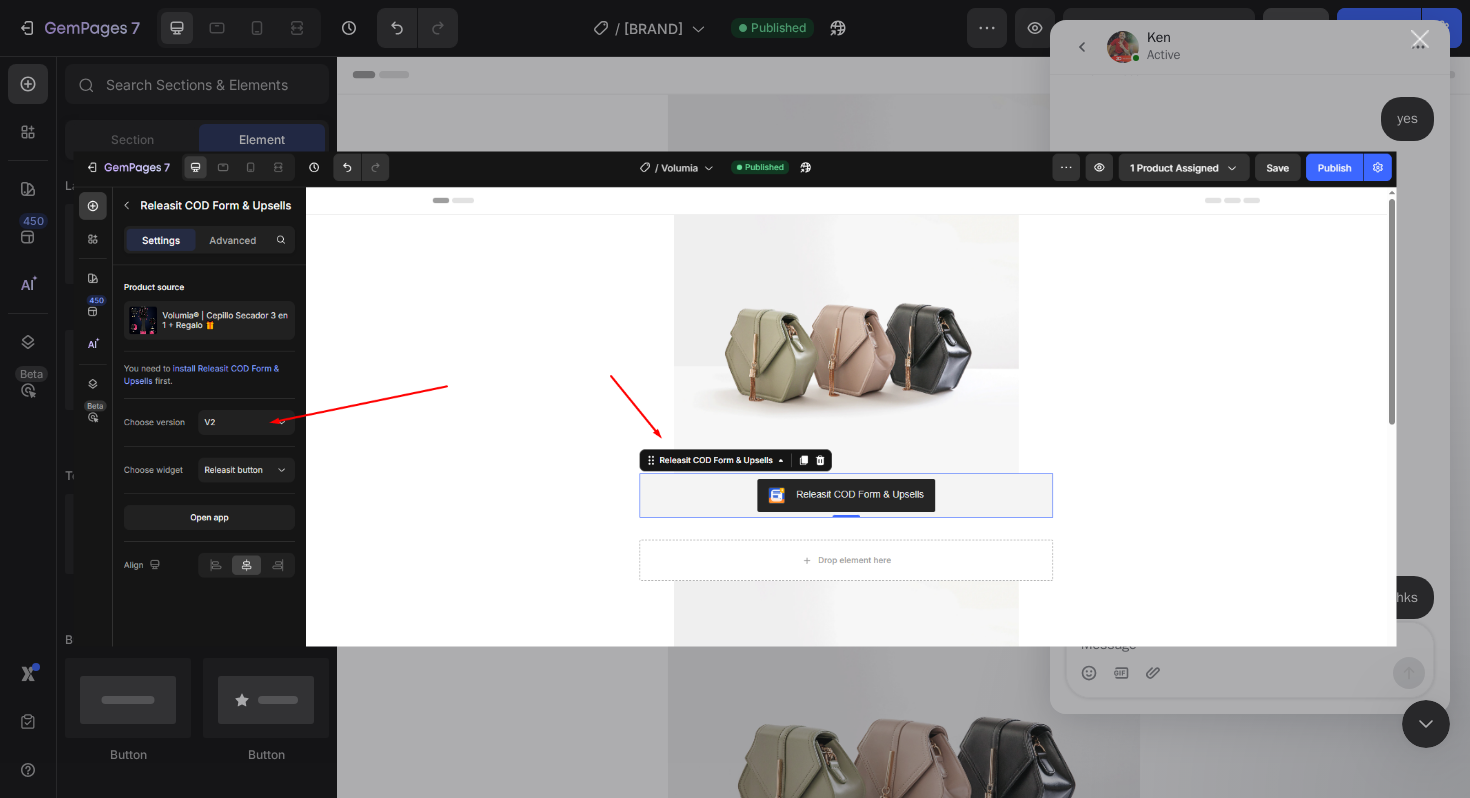 click at bounding box center (1420, 39) 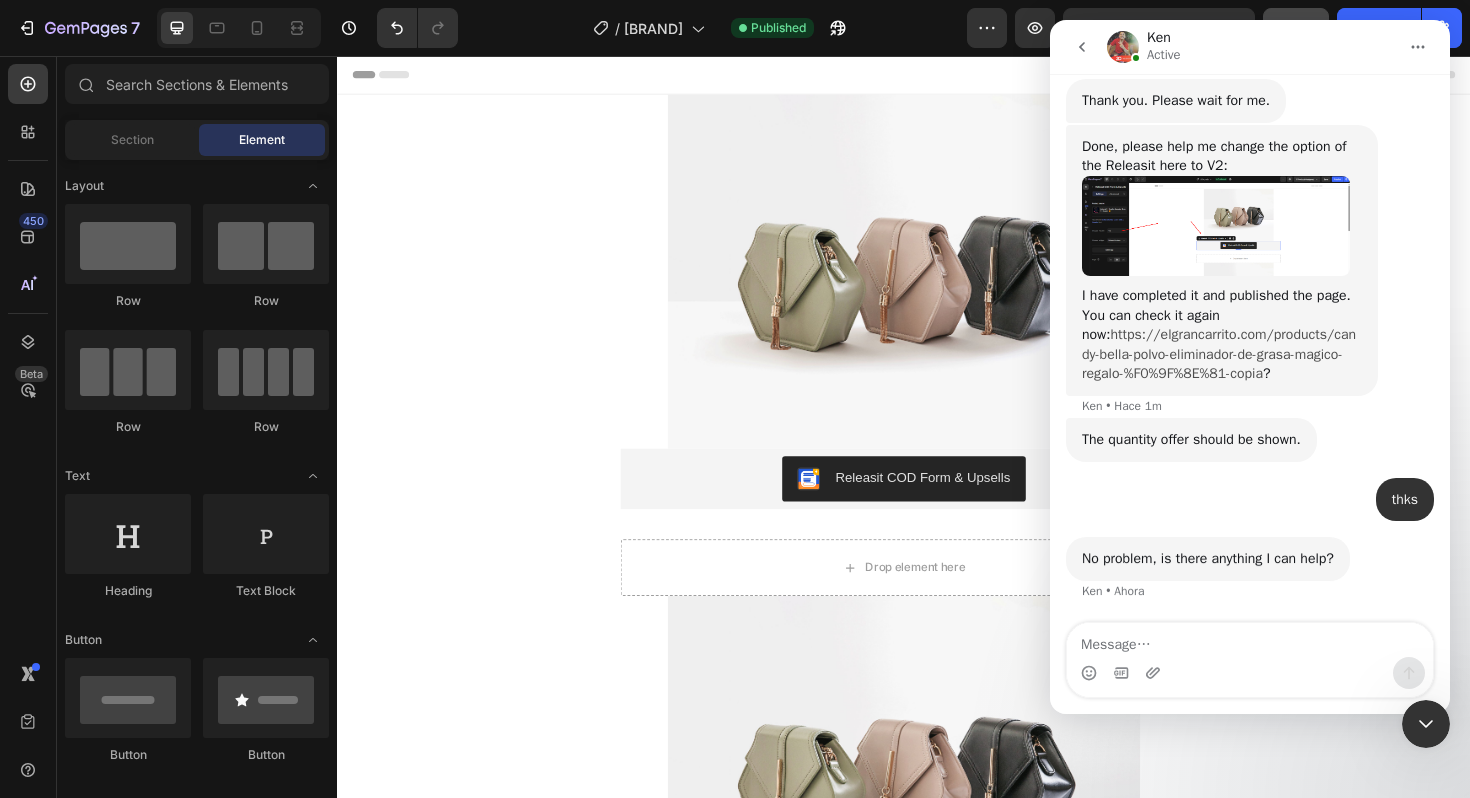 scroll, scrollTop: 2833, scrollLeft: 0, axis: vertical 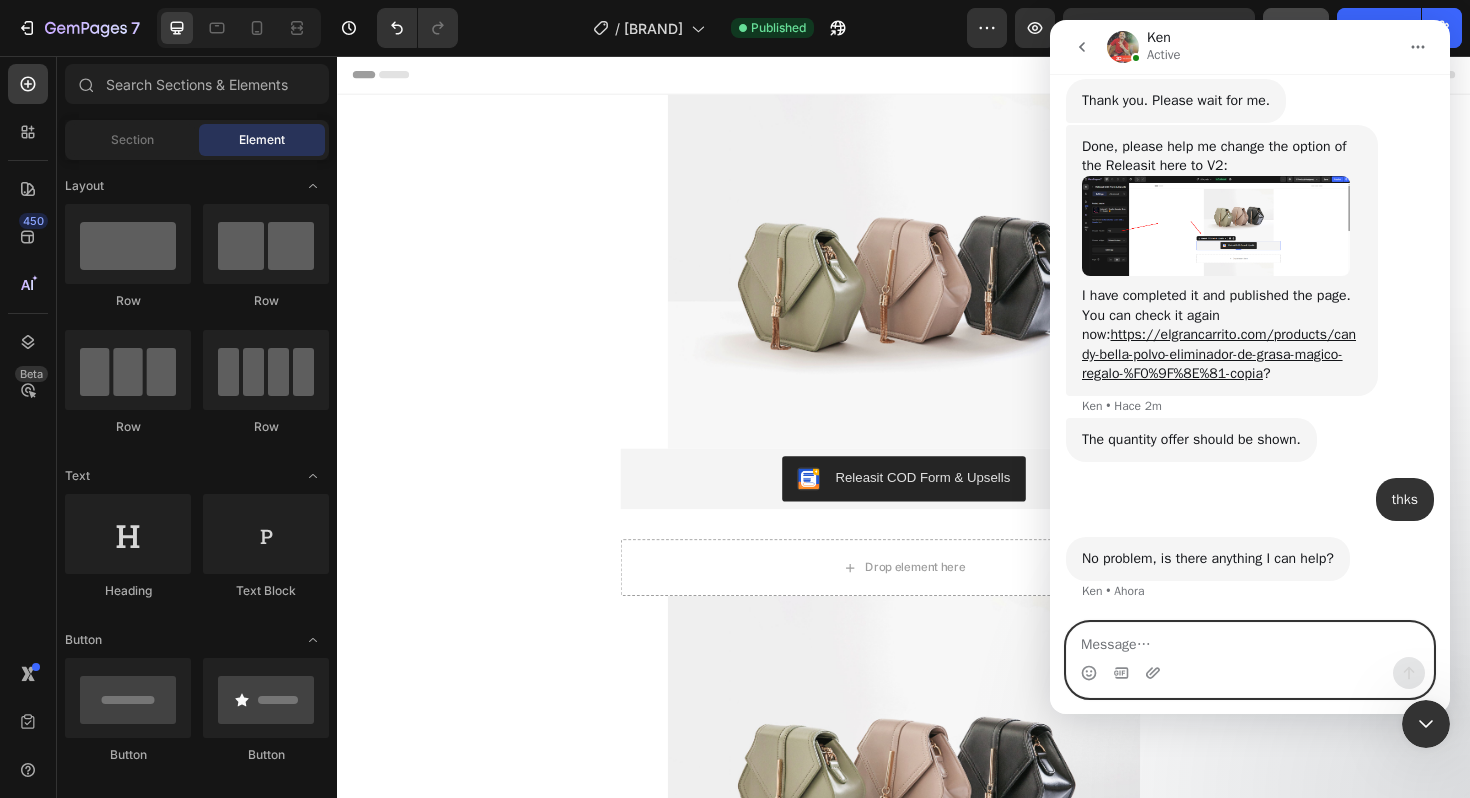 click at bounding box center (1250, 640) 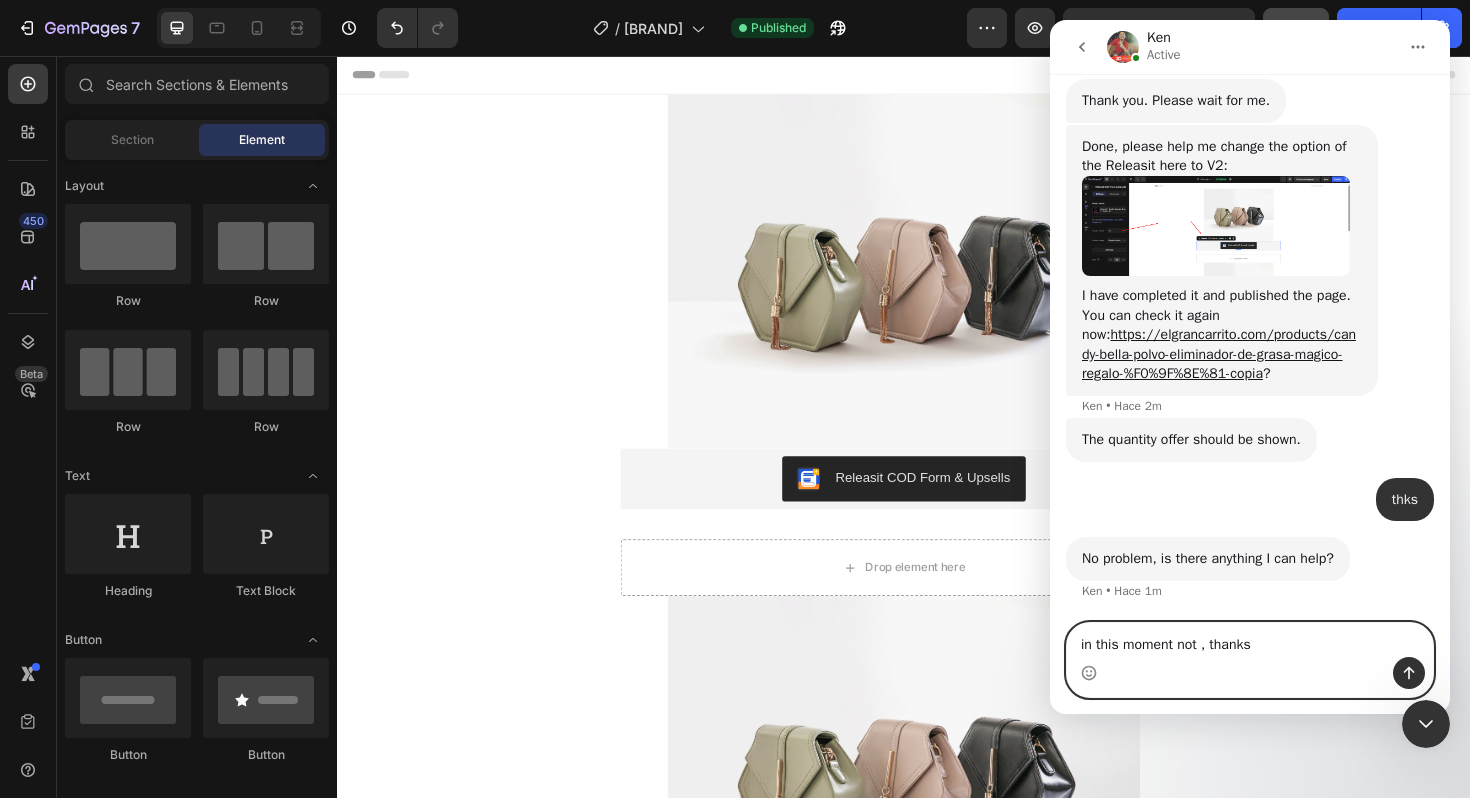 drag, startPoint x: 1279, startPoint y: 651, endPoint x: 1028, endPoint y: 646, distance: 251.04979 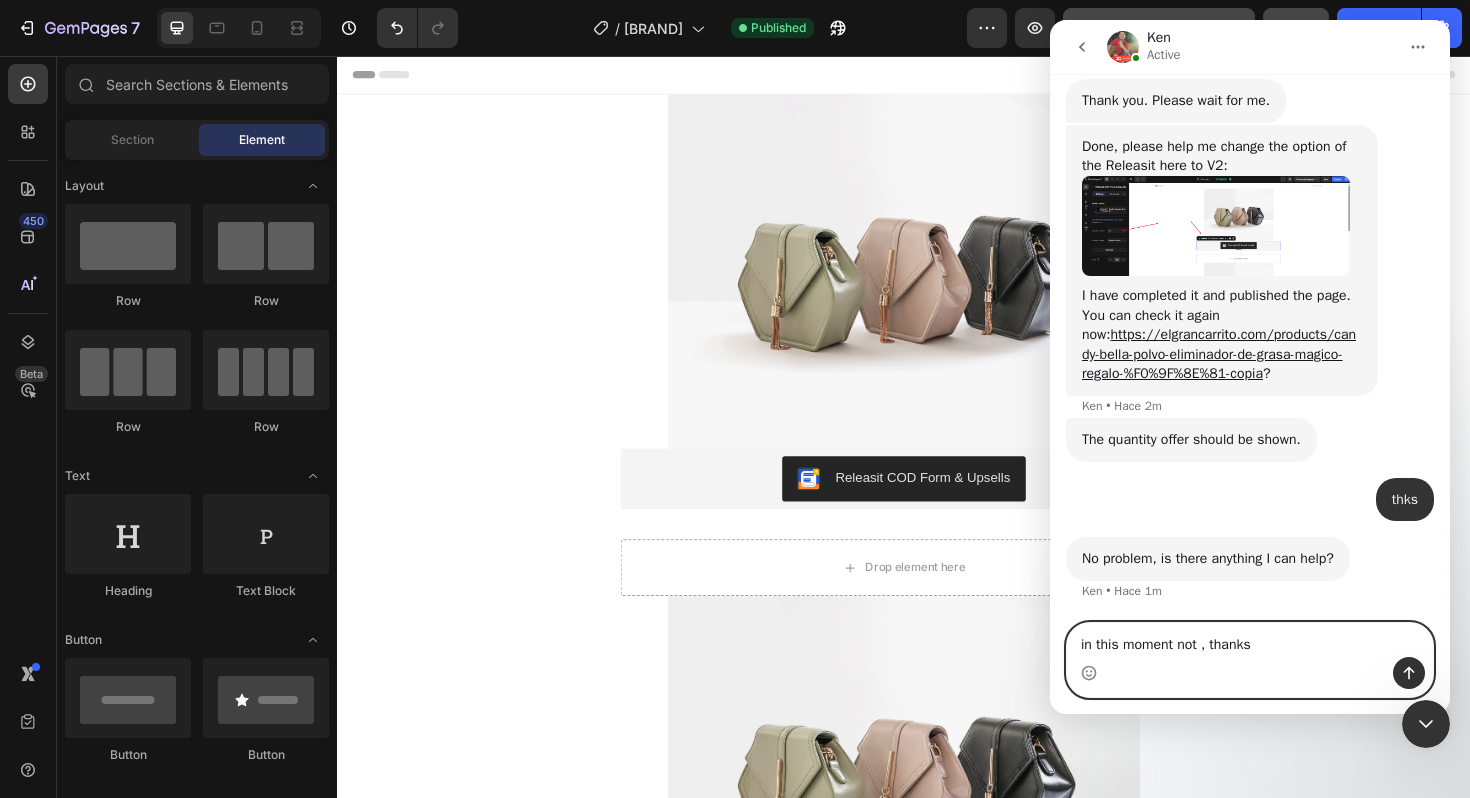 type on "in this moment not , thanks" 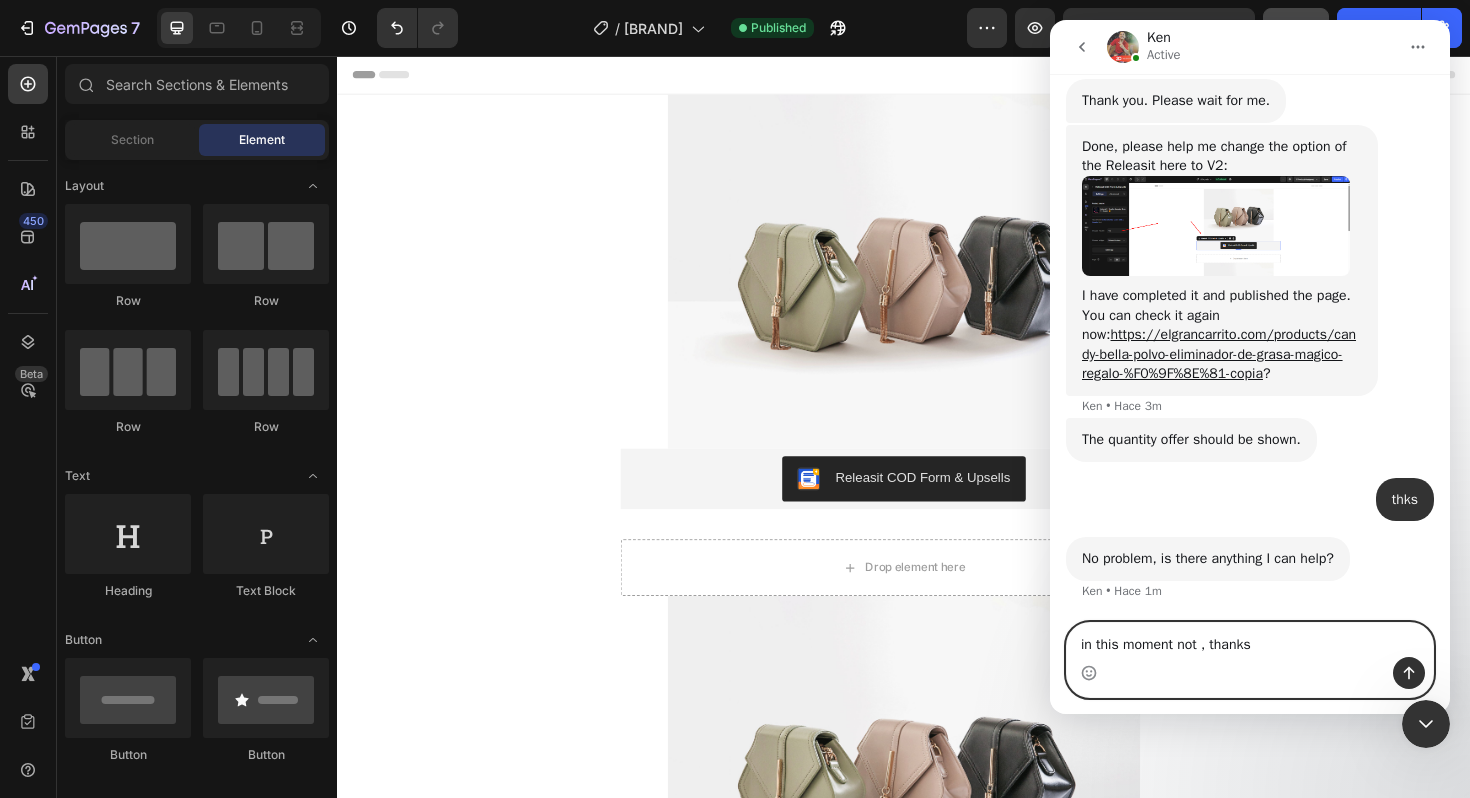 click on "in this moment not , thanks" at bounding box center (1250, 640) 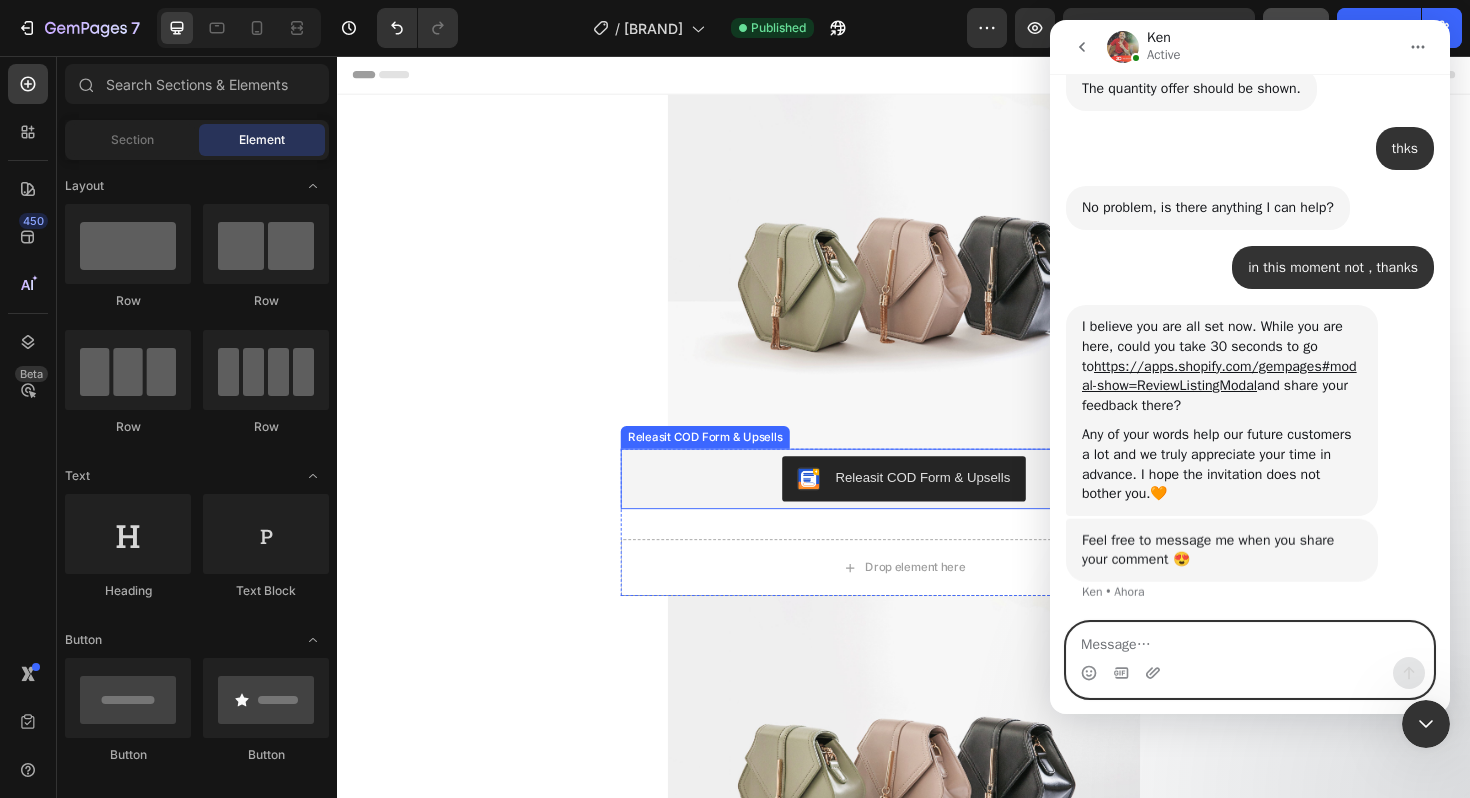 scroll, scrollTop: 3184, scrollLeft: 0, axis: vertical 